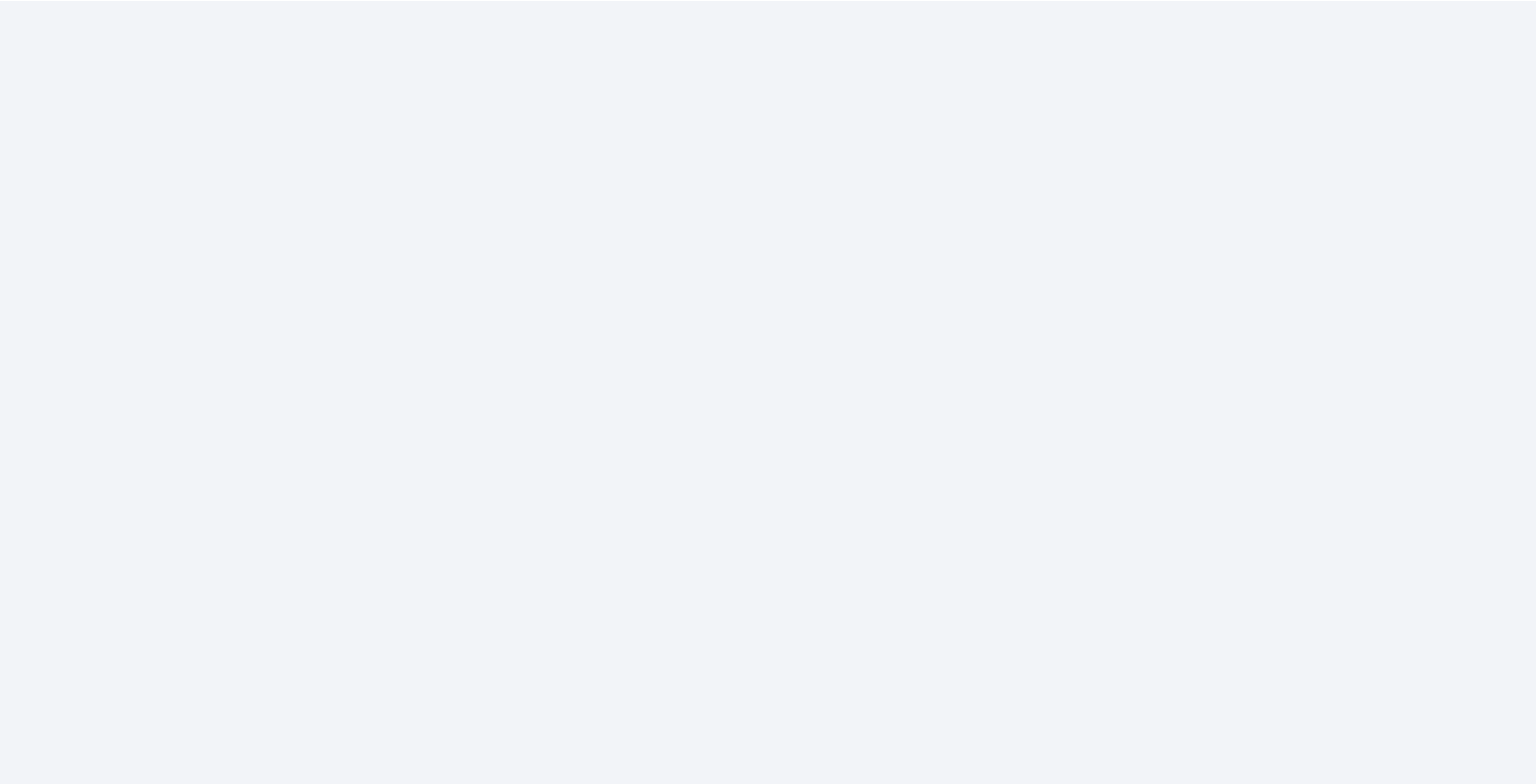 scroll, scrollTop: 0, scrollLeft: 0, axis: both 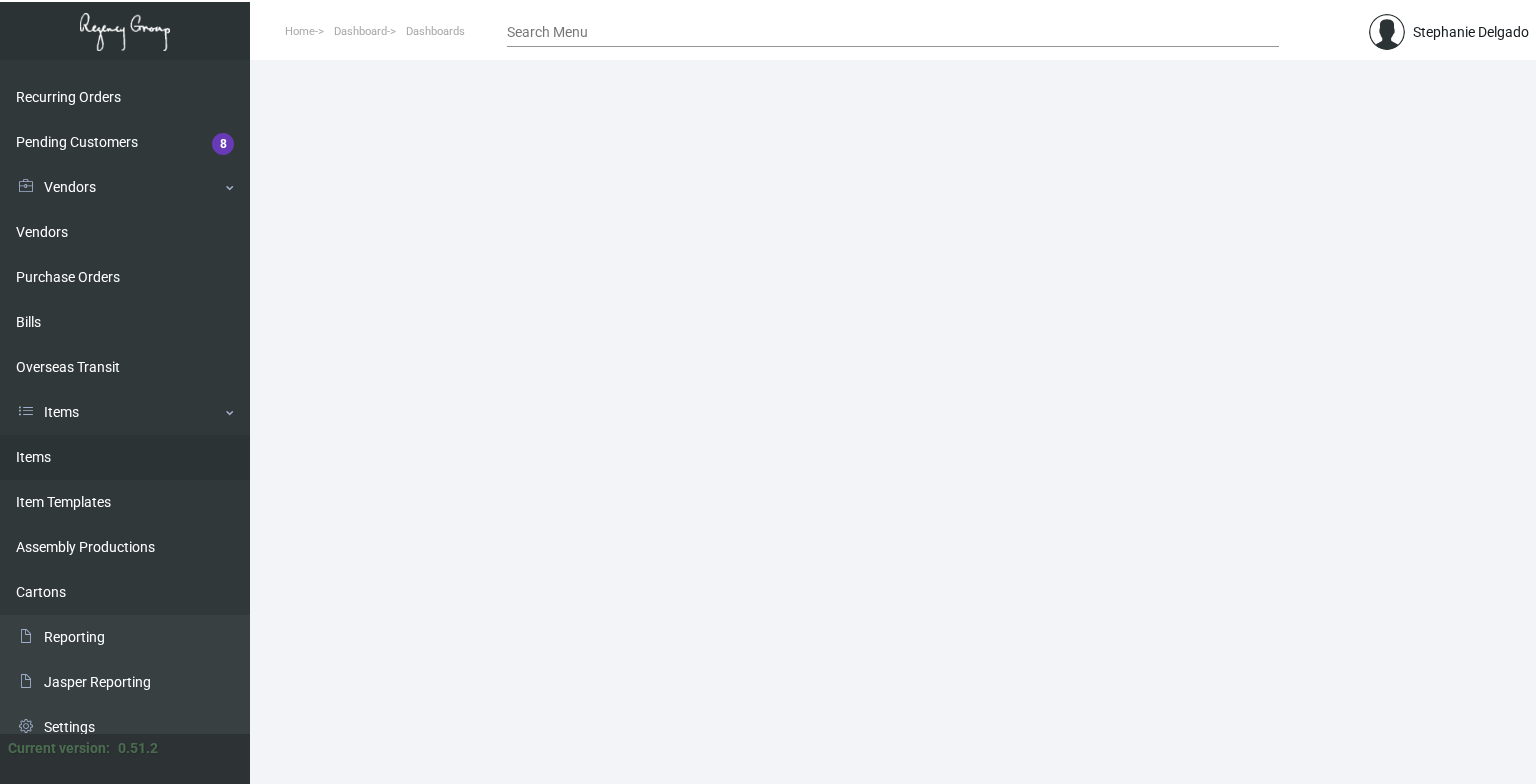 click on "Items" 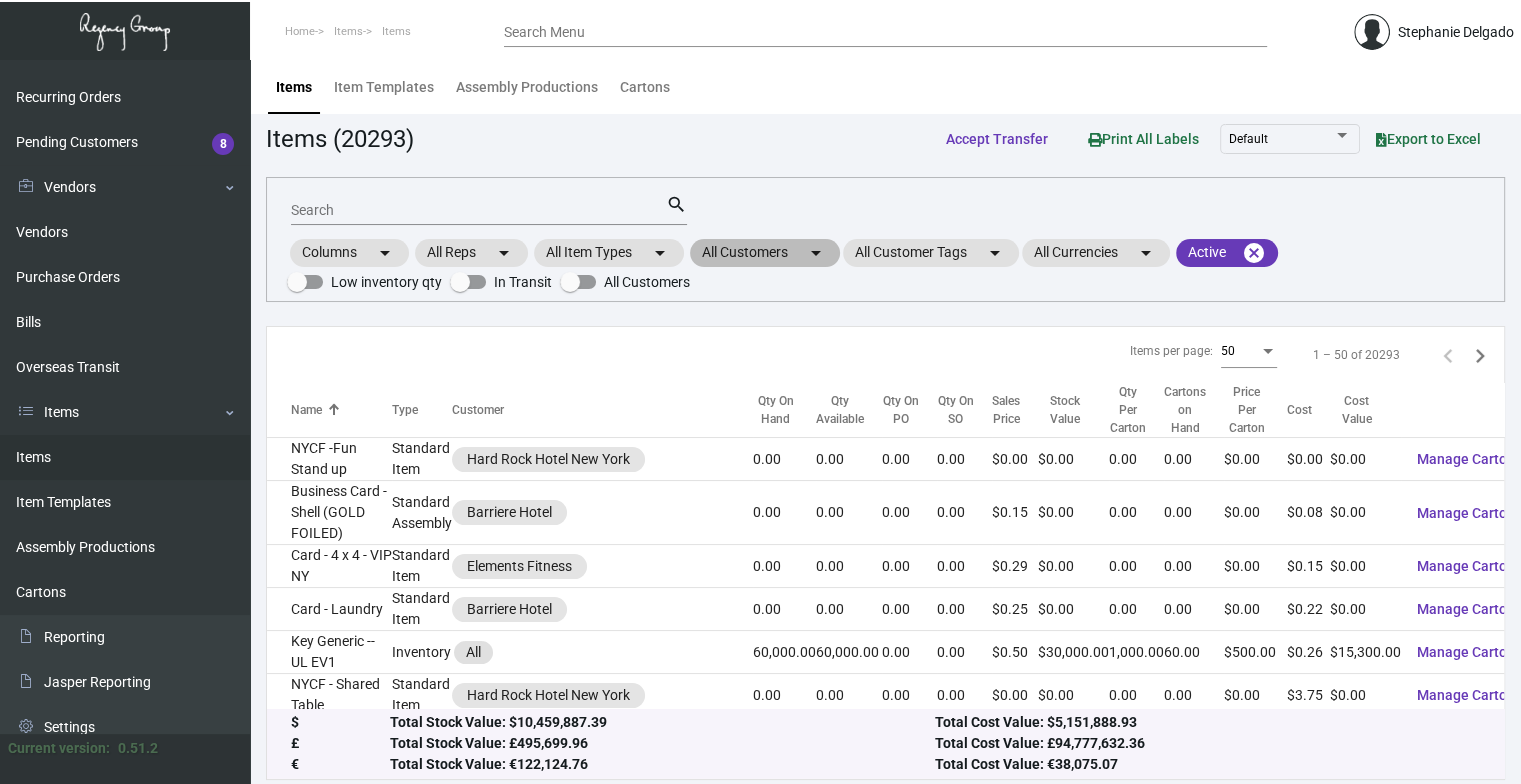 click on "All Customers  arrow_drop_down" 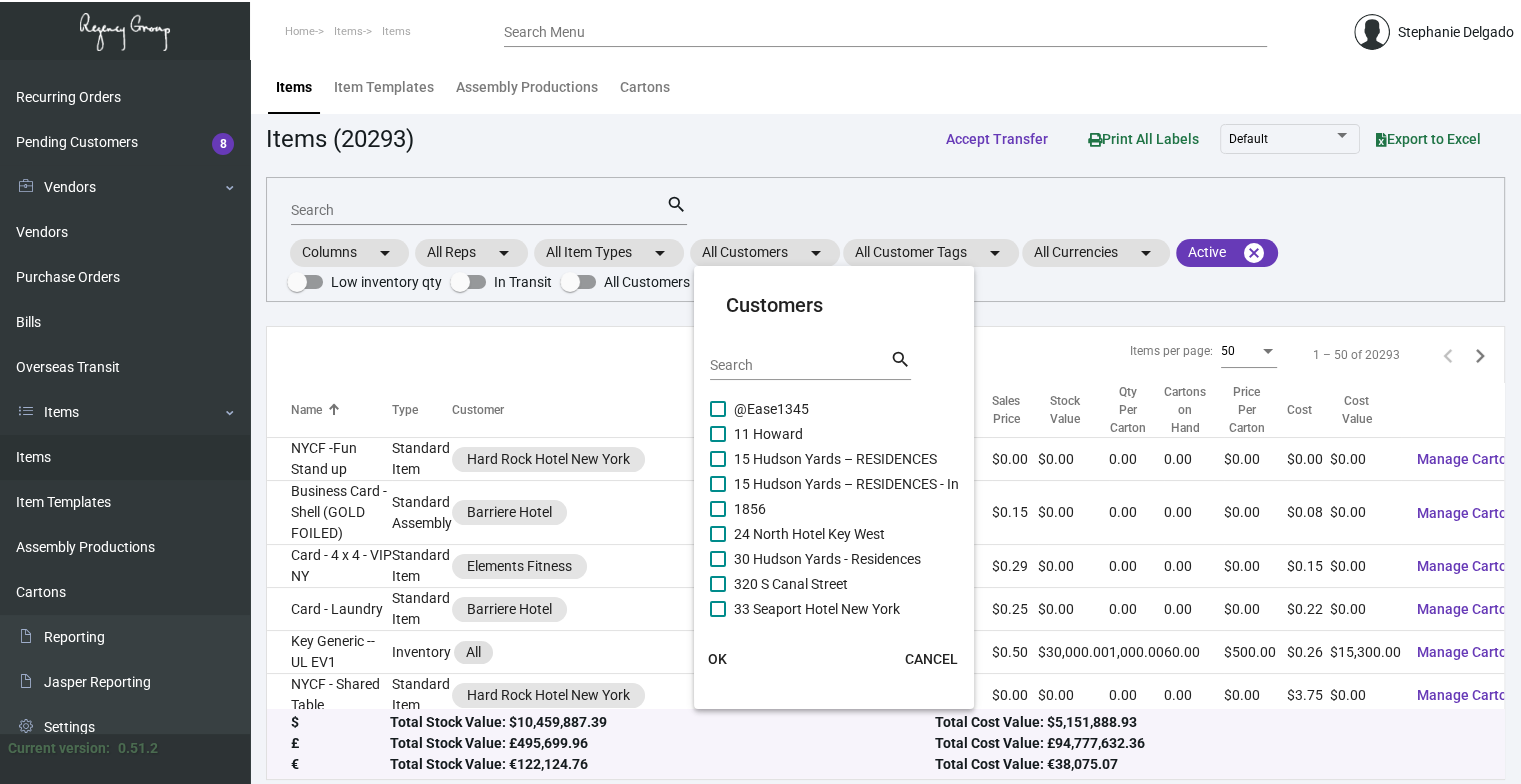 click on "Search" at bounding box center (800, 366) 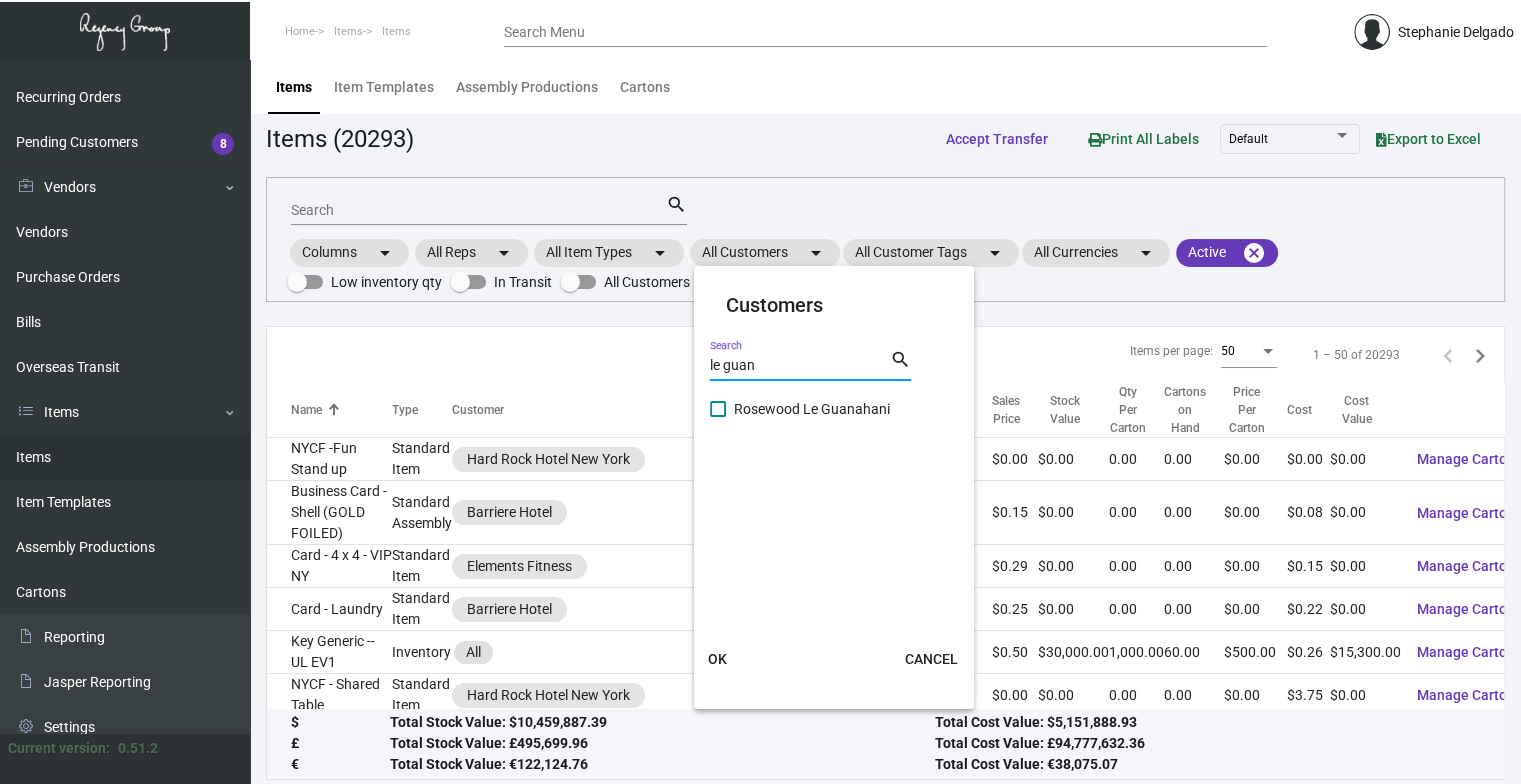 type on "le guan" 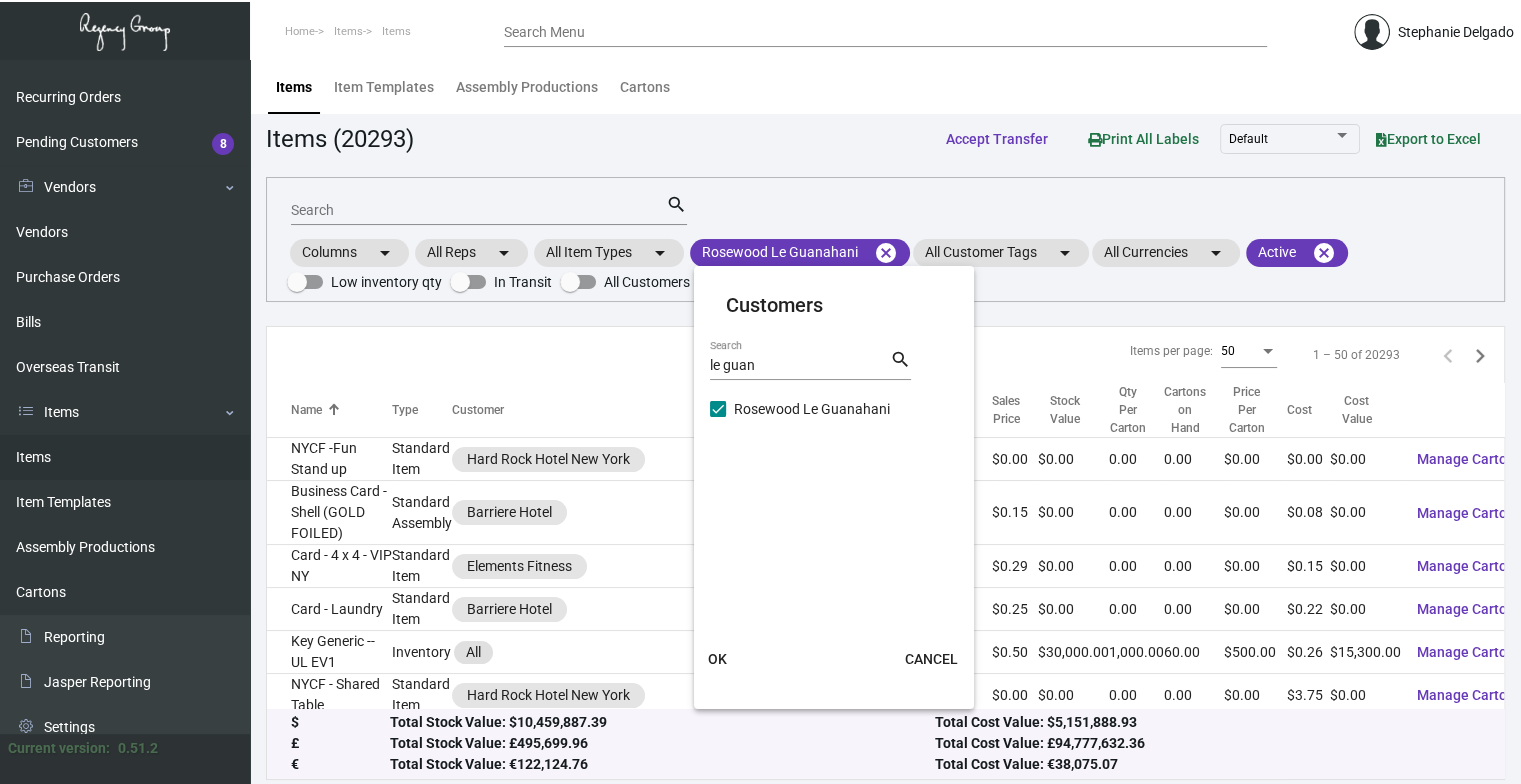 click on "OK" 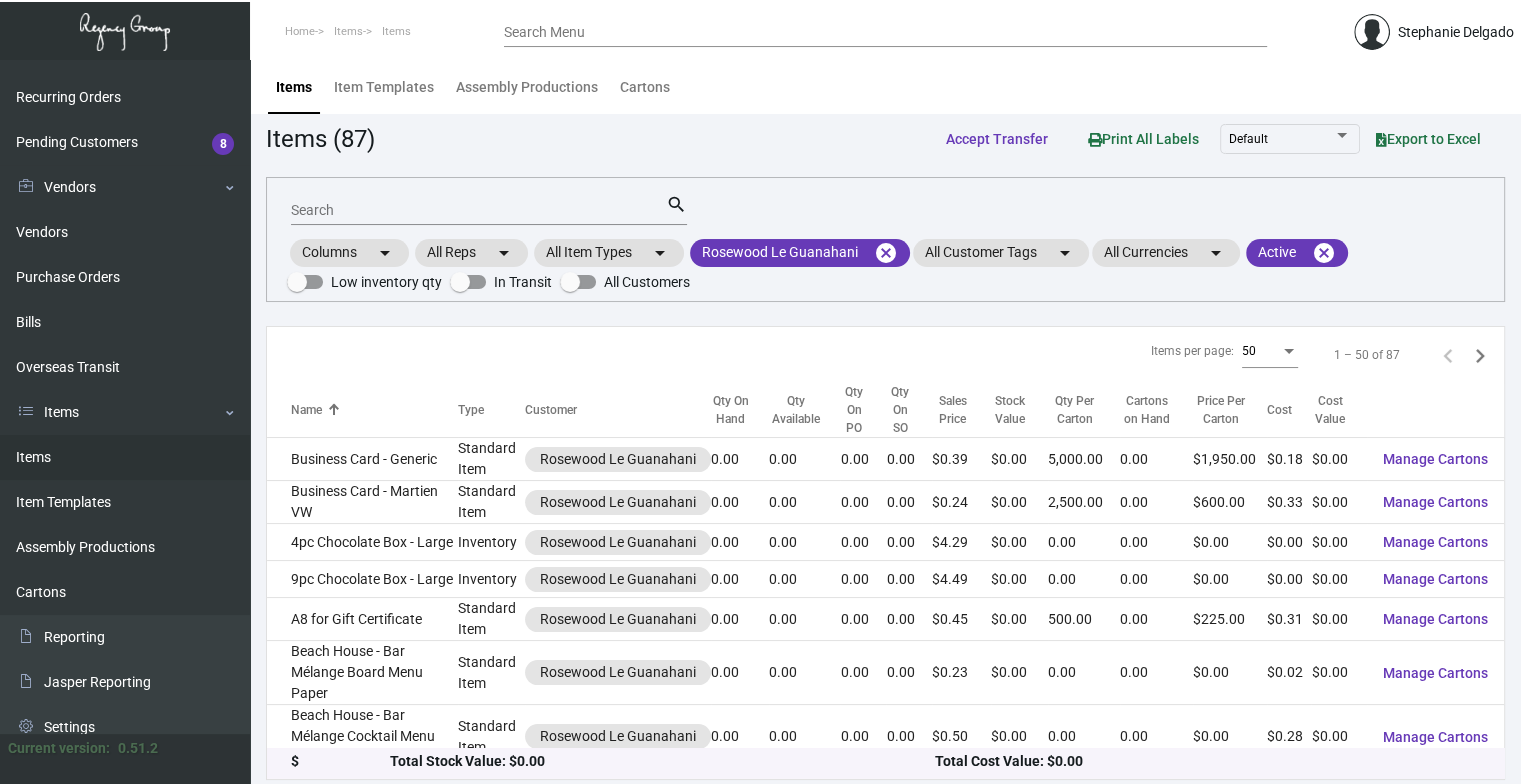 click on "Search" 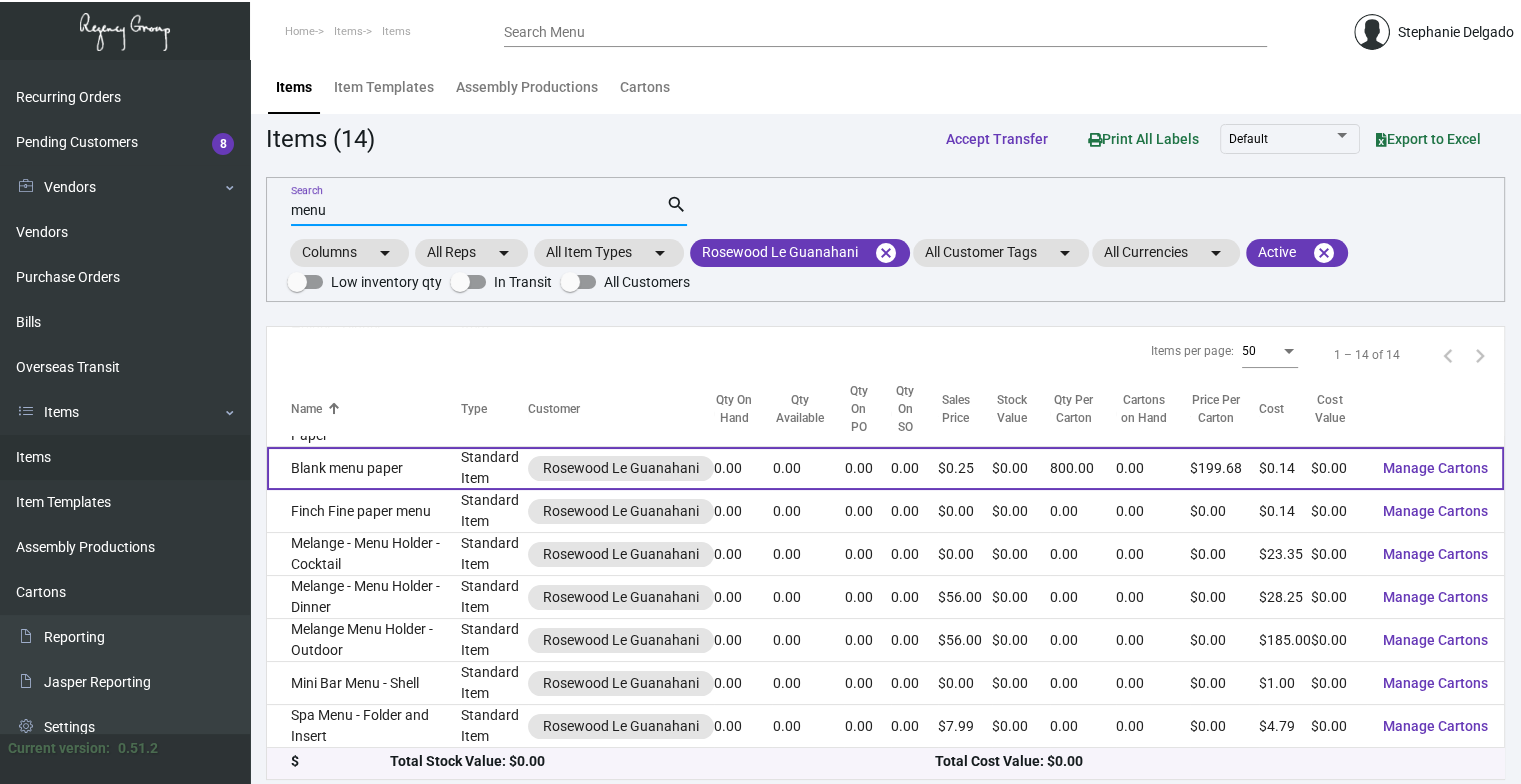 scroll, scrollTop: 351, scrollLeft: 0, axis: vertical 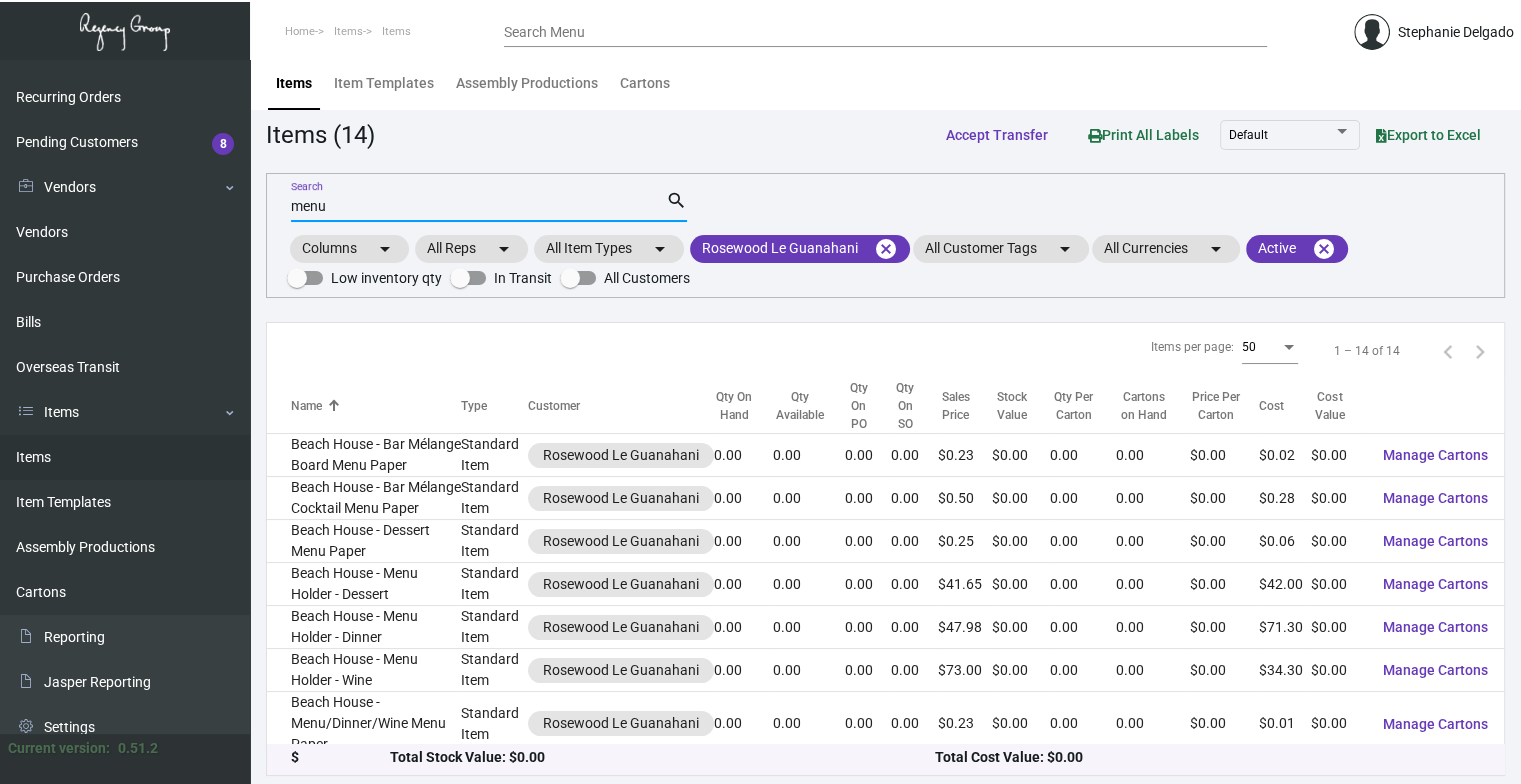 type on "menu" 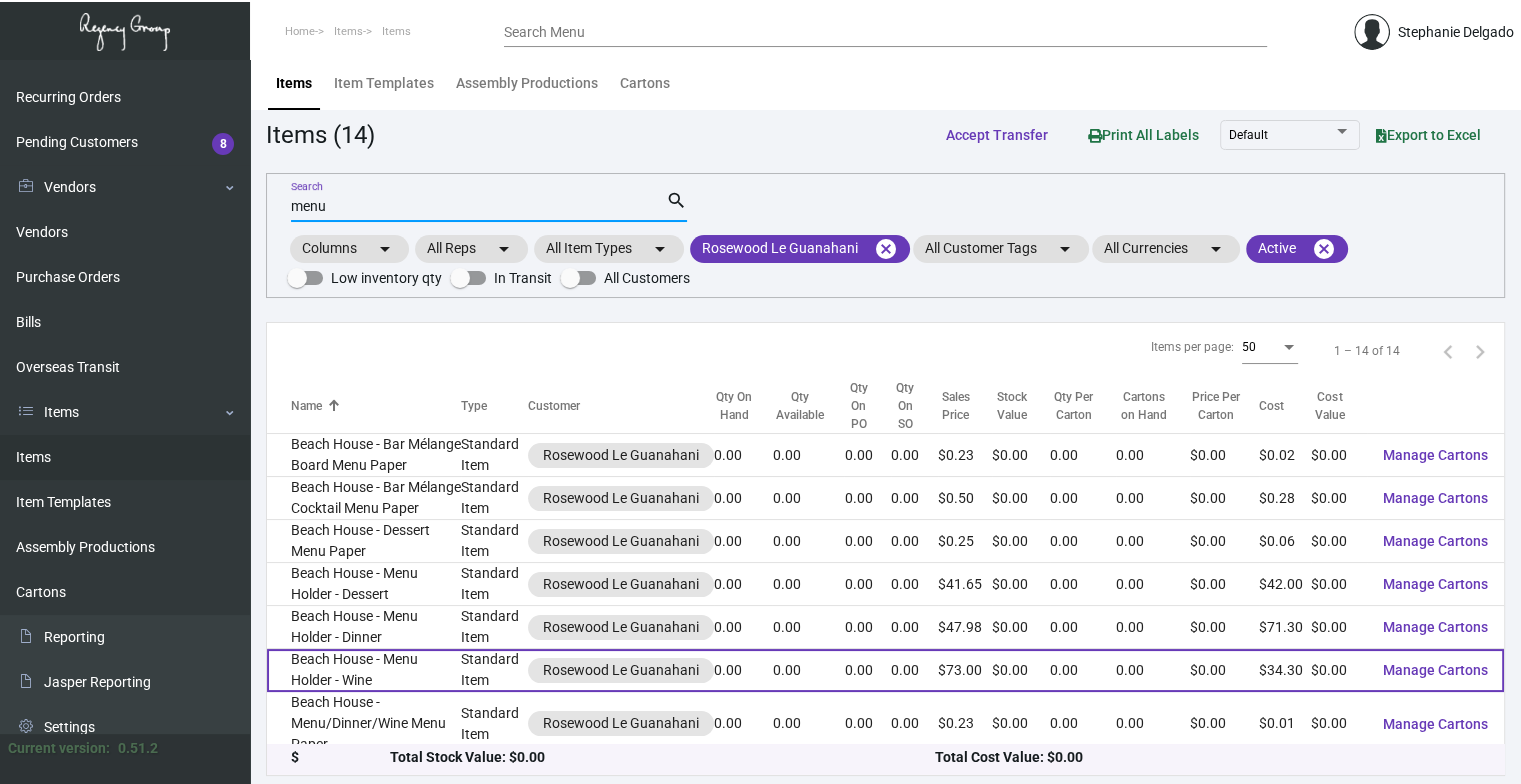 scroll, scrollTop: 0, scrollLeft: 0, axis: both 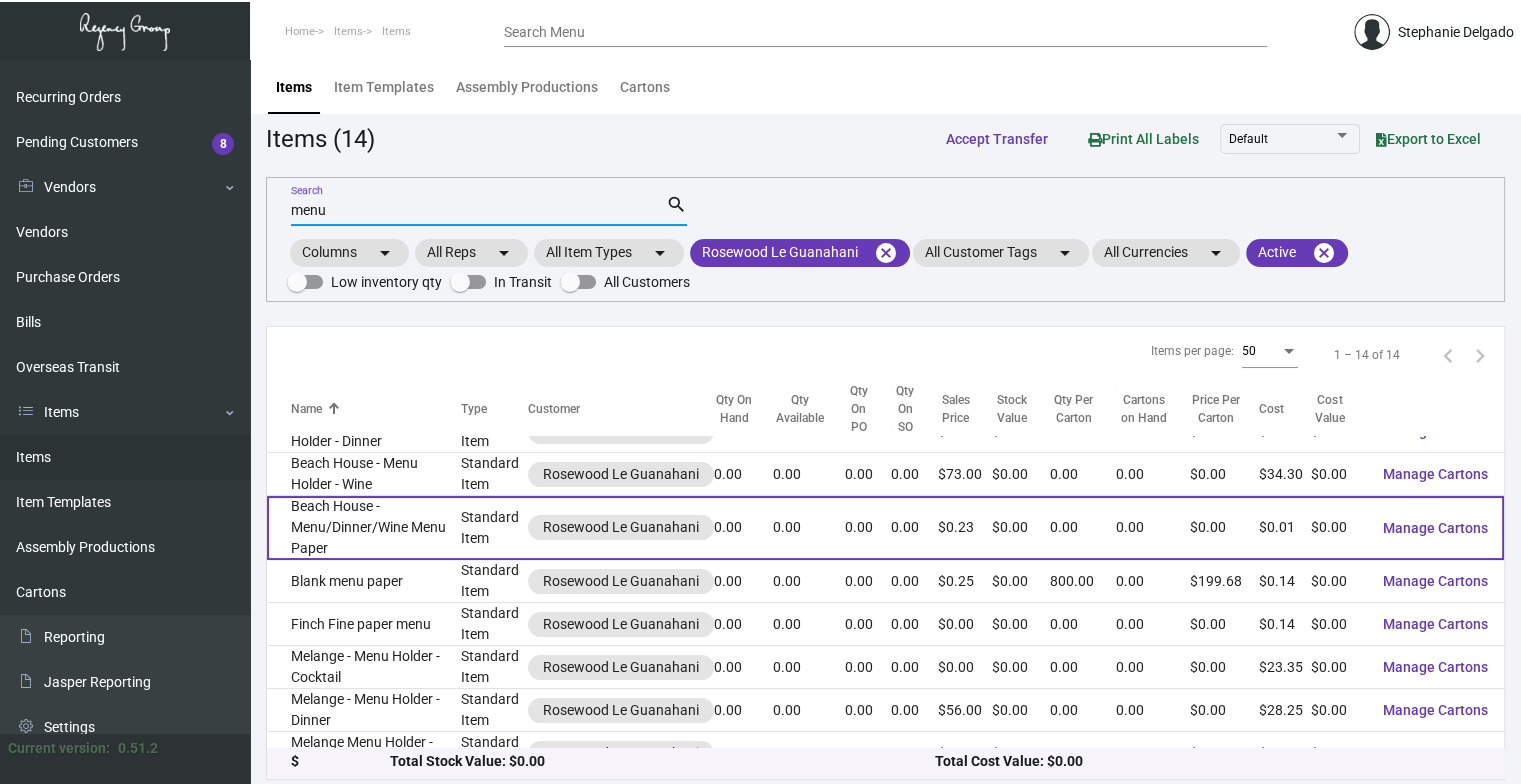 click on "Beach House - Menu/Dinner/Wine Menu Paper" 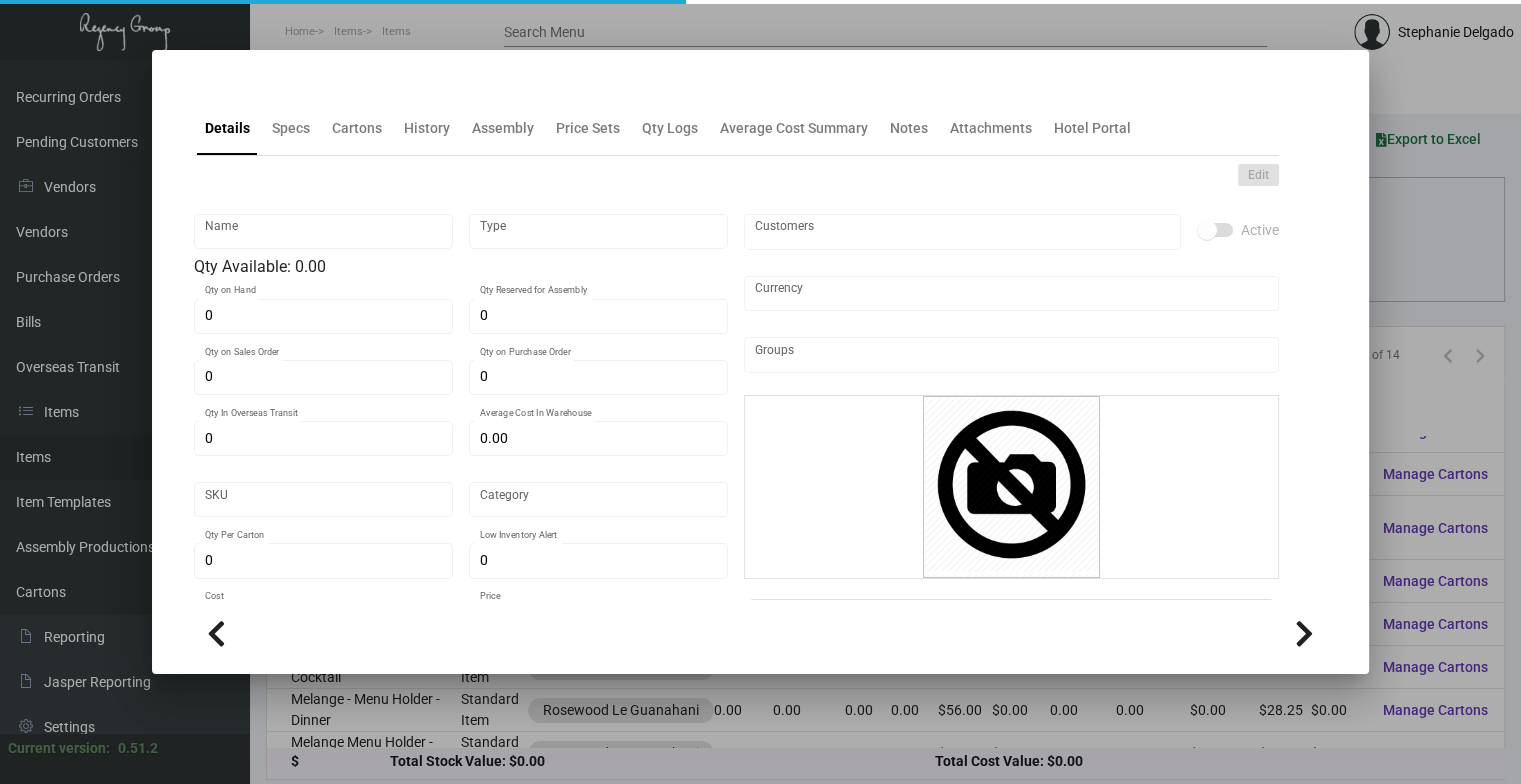 type on "Beach House - Menu/Dinner/Wine Menu Paper" 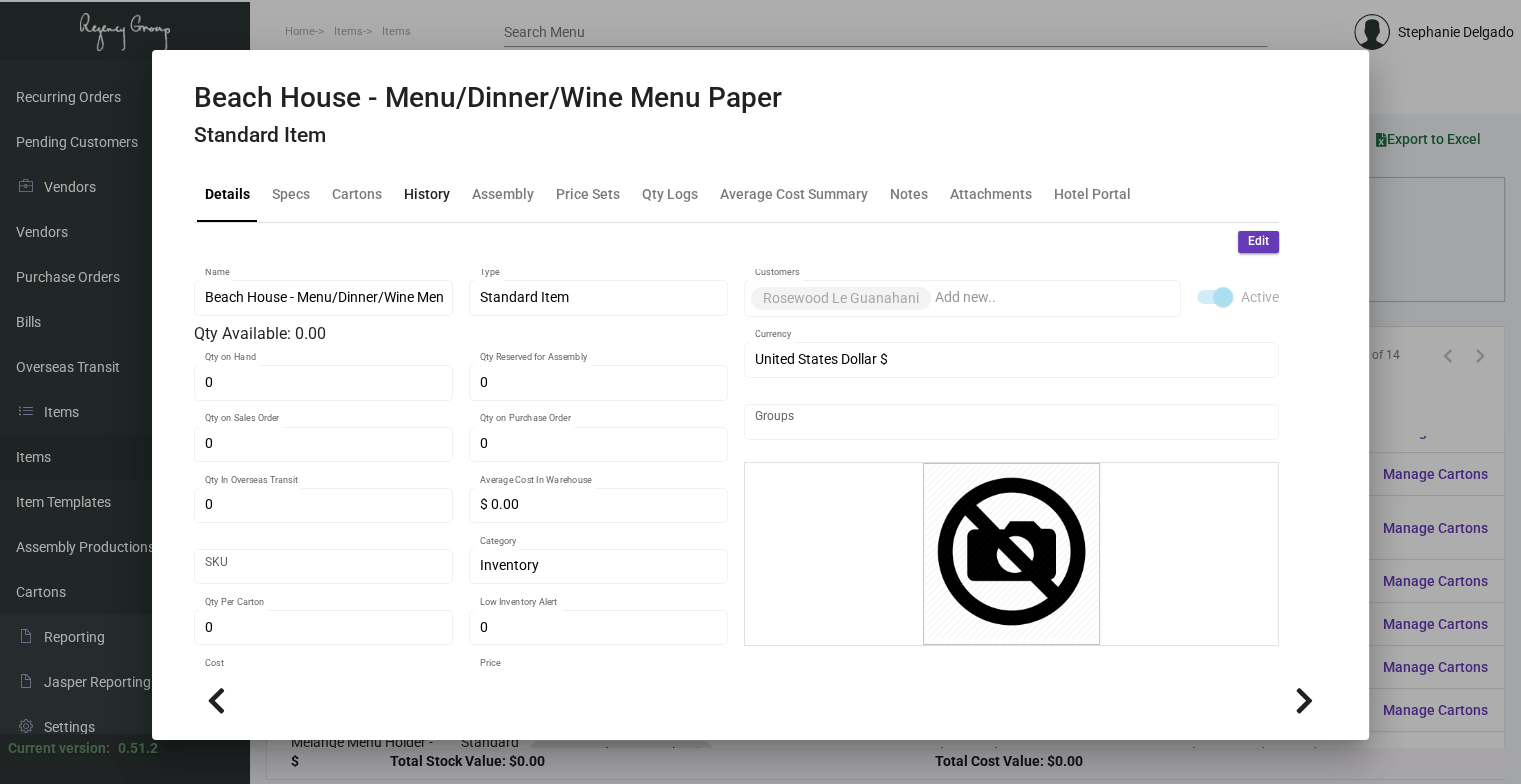 click on "History" at bounding box center [427, 194] 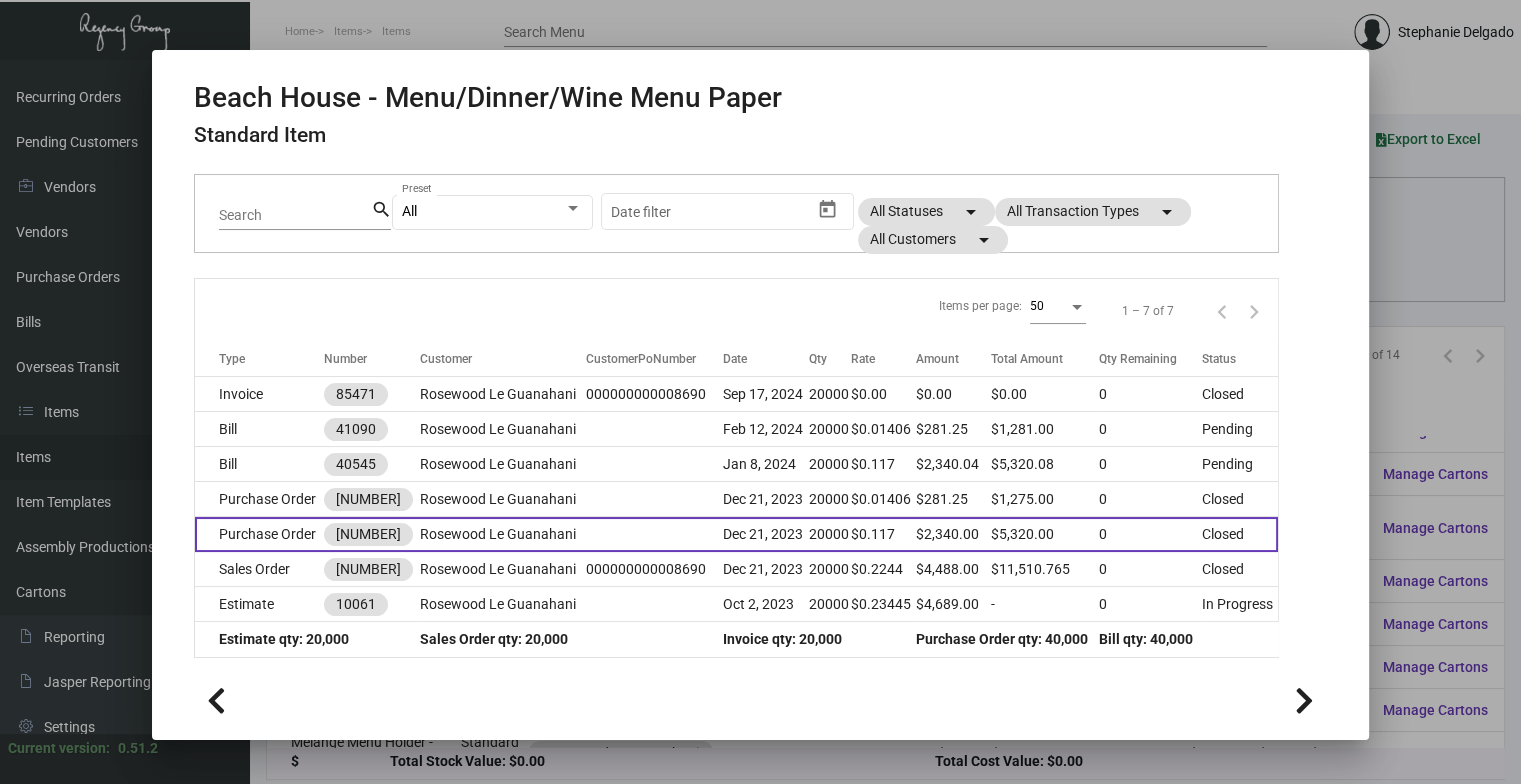 scroll, scrollTop: 132, scrollLeft: 0, axis: vertical 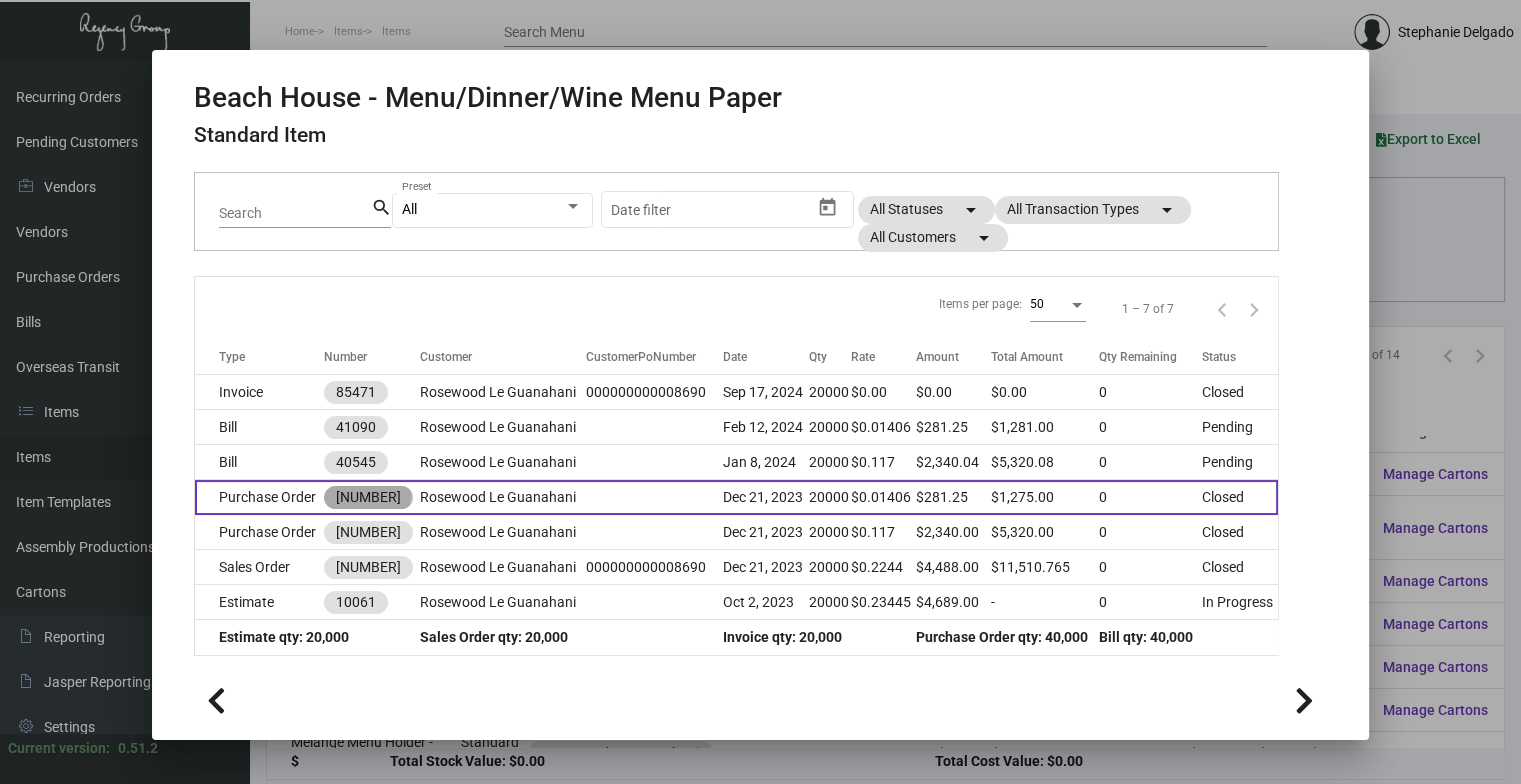 click on "[NUMBER]" at bounding box center (368, 497) 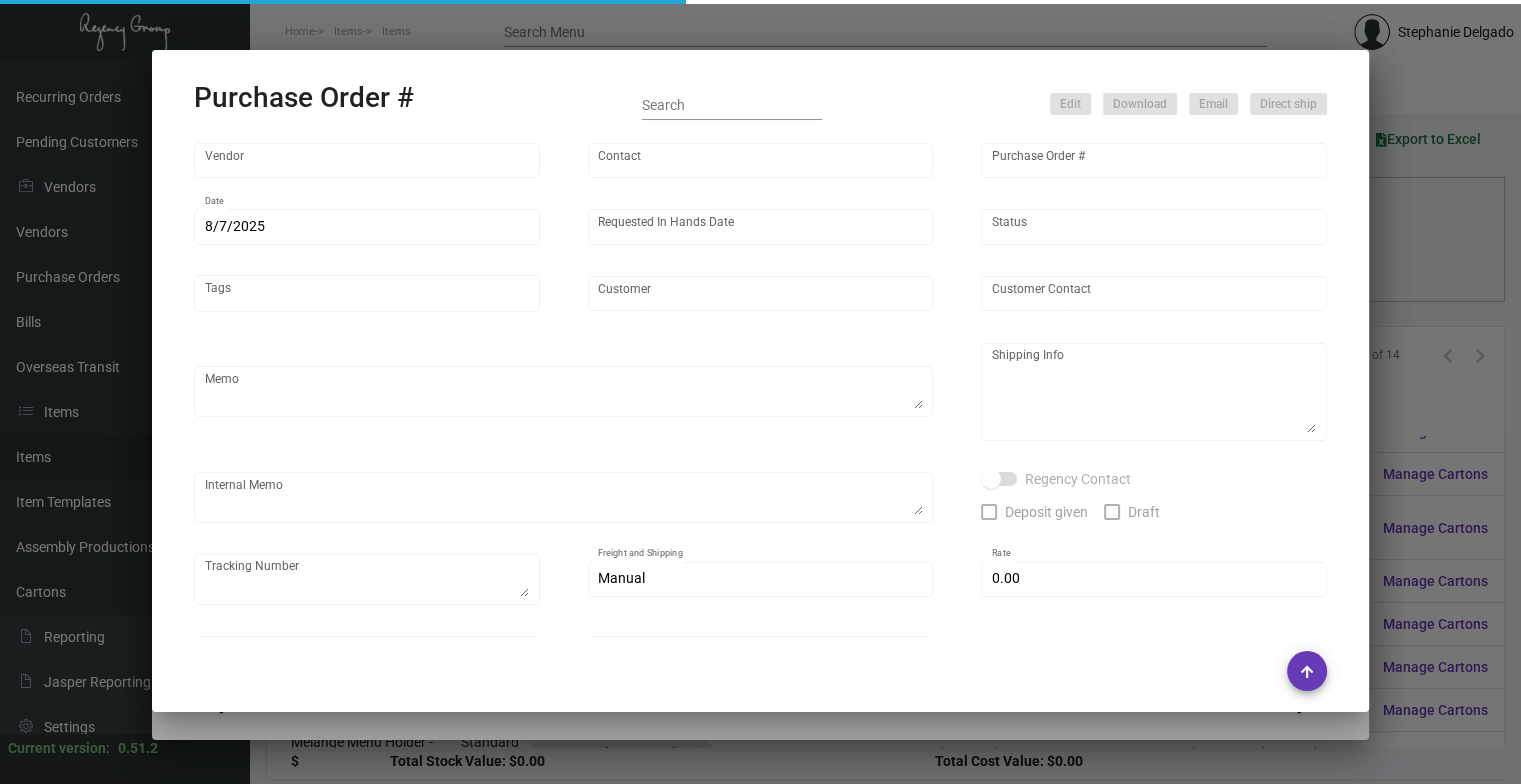 type on "Colonial Redi Record Corp." 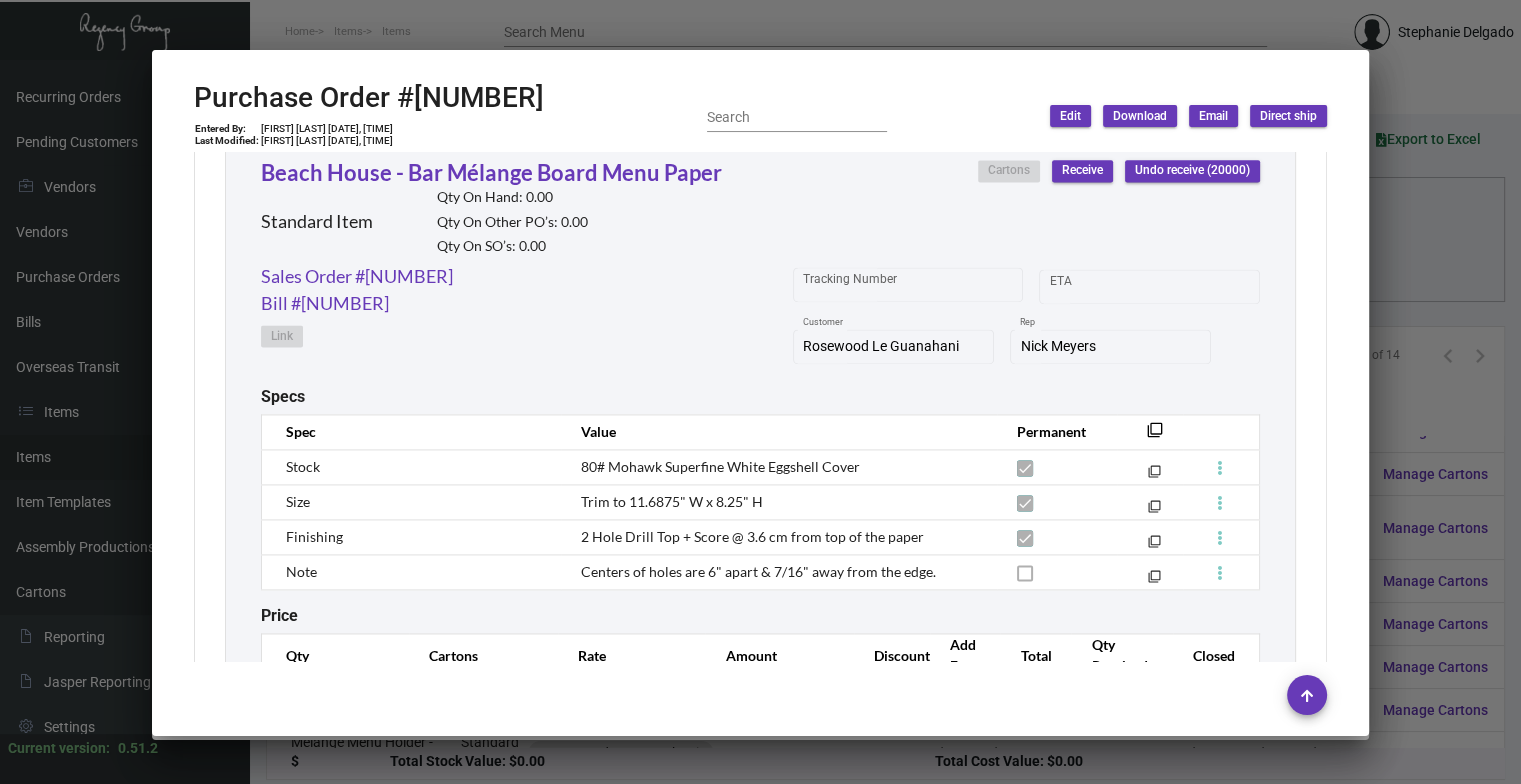 scroll, scrollTop: 2947, scrollLeft: 0, axis: vertical 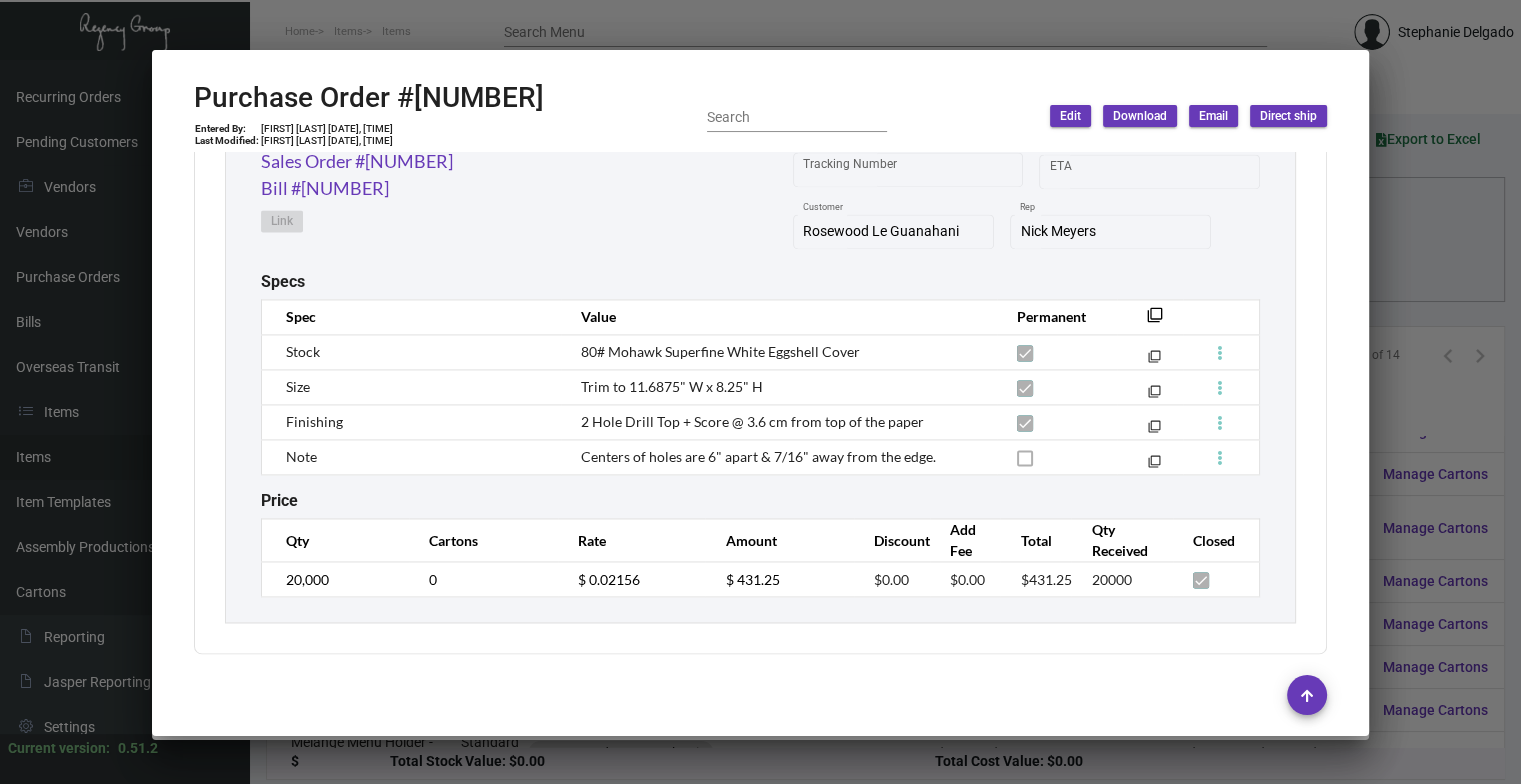 click at bounding box center (760, 392) 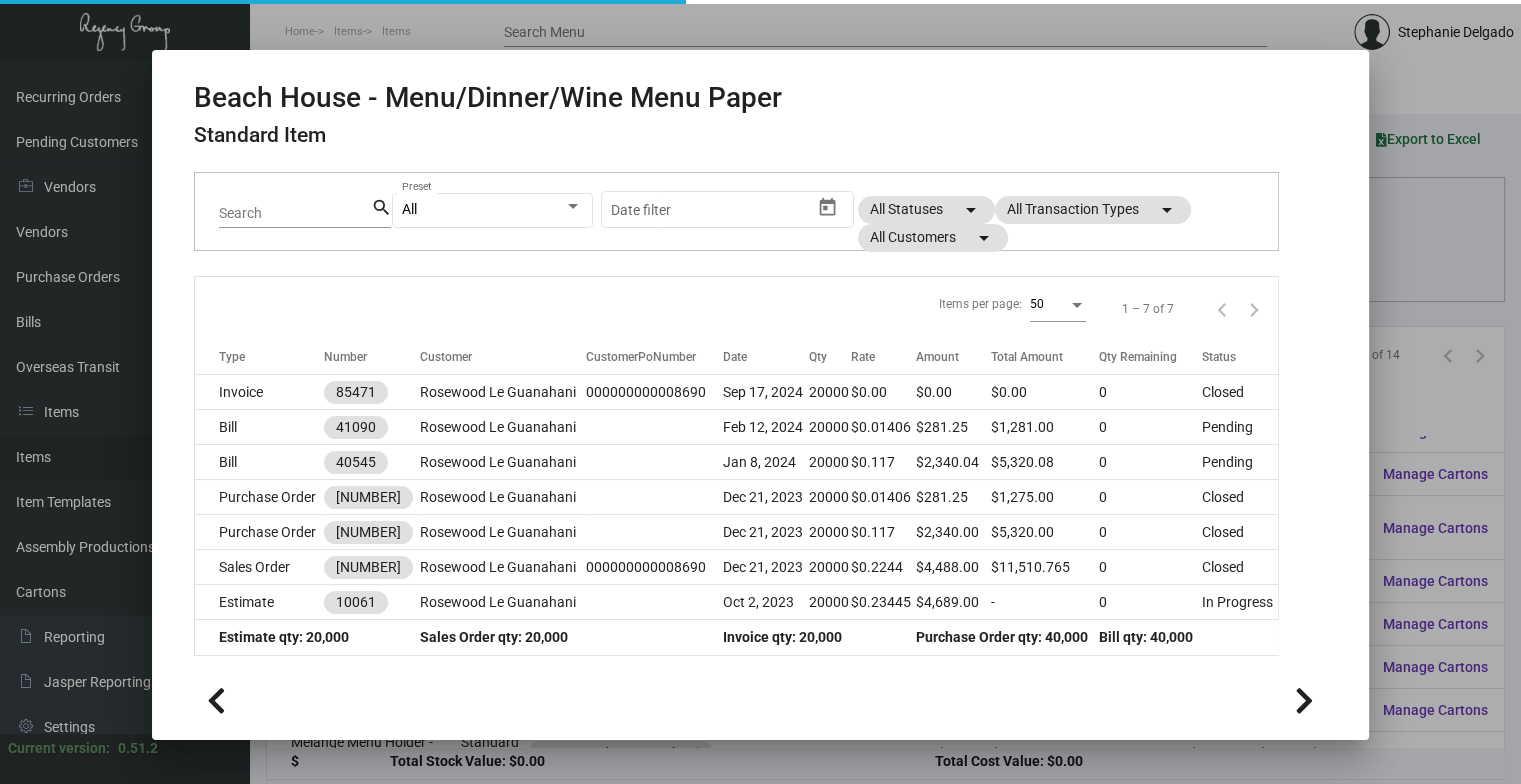 click at bounding box center [760, 392] 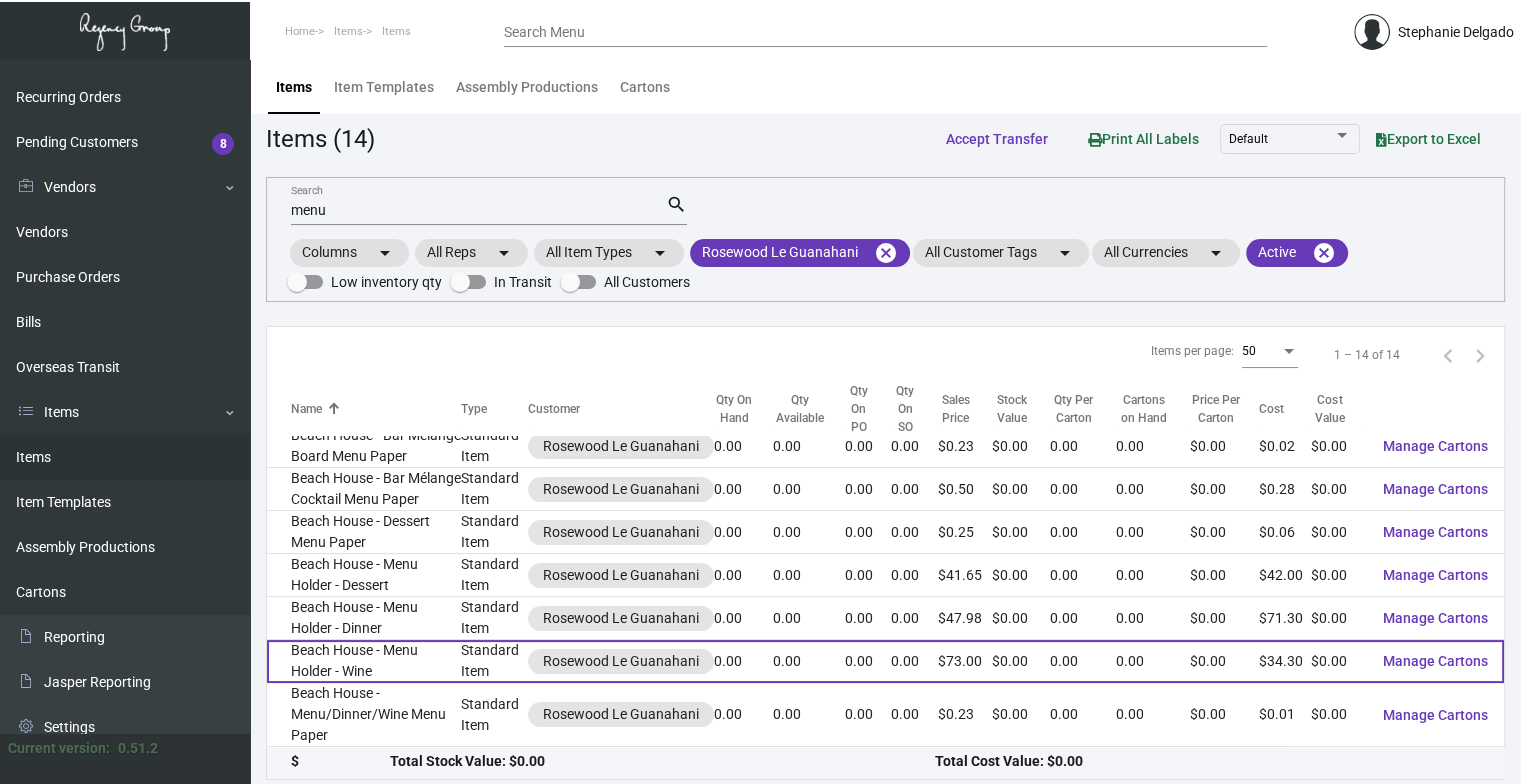 scroll, scrollTop: 0, scrollLeft: 0, axis: both 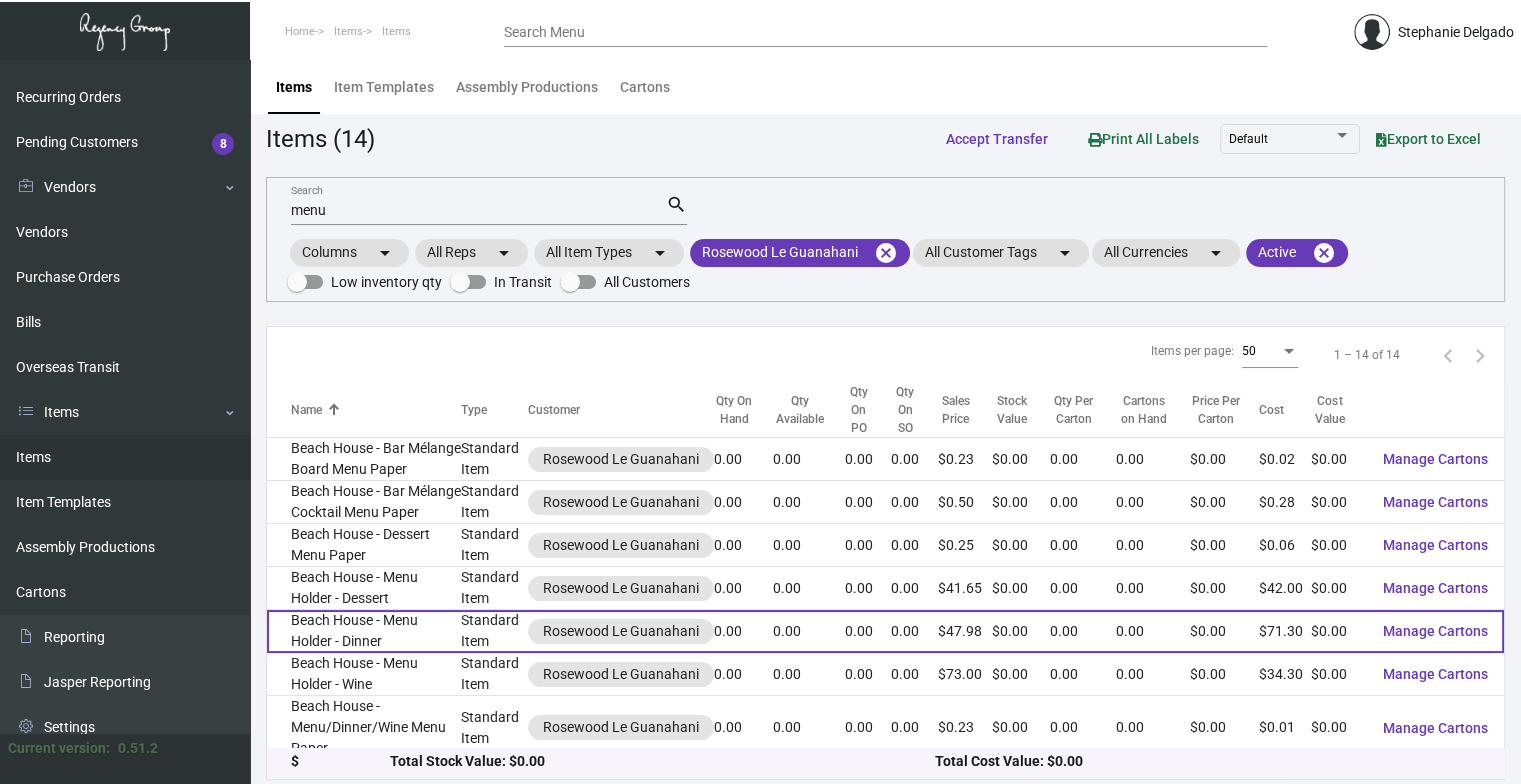 click on "Beach House - Menu Holder - Dinner" 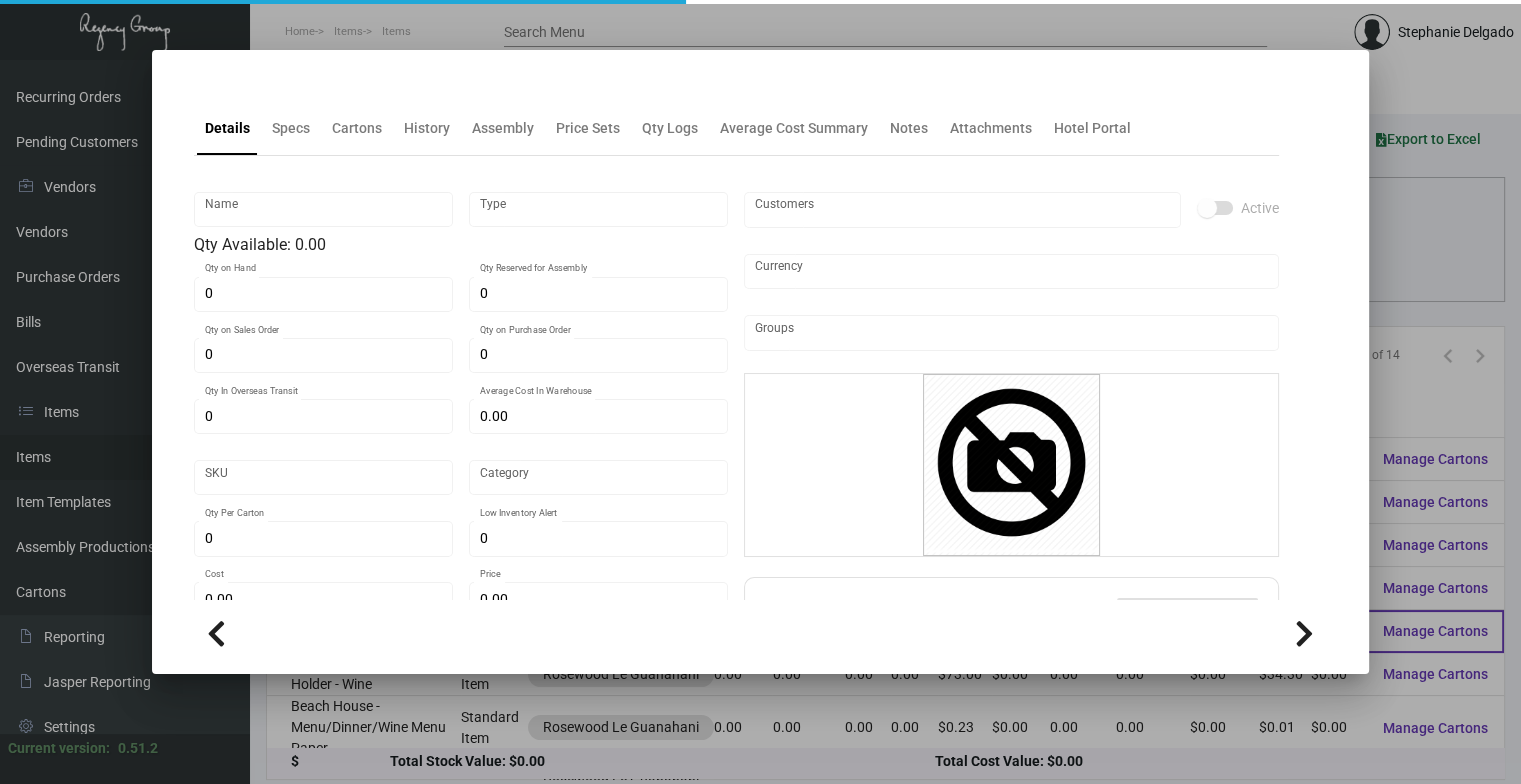 type on "Beach House - Menu Holder - Dinner" 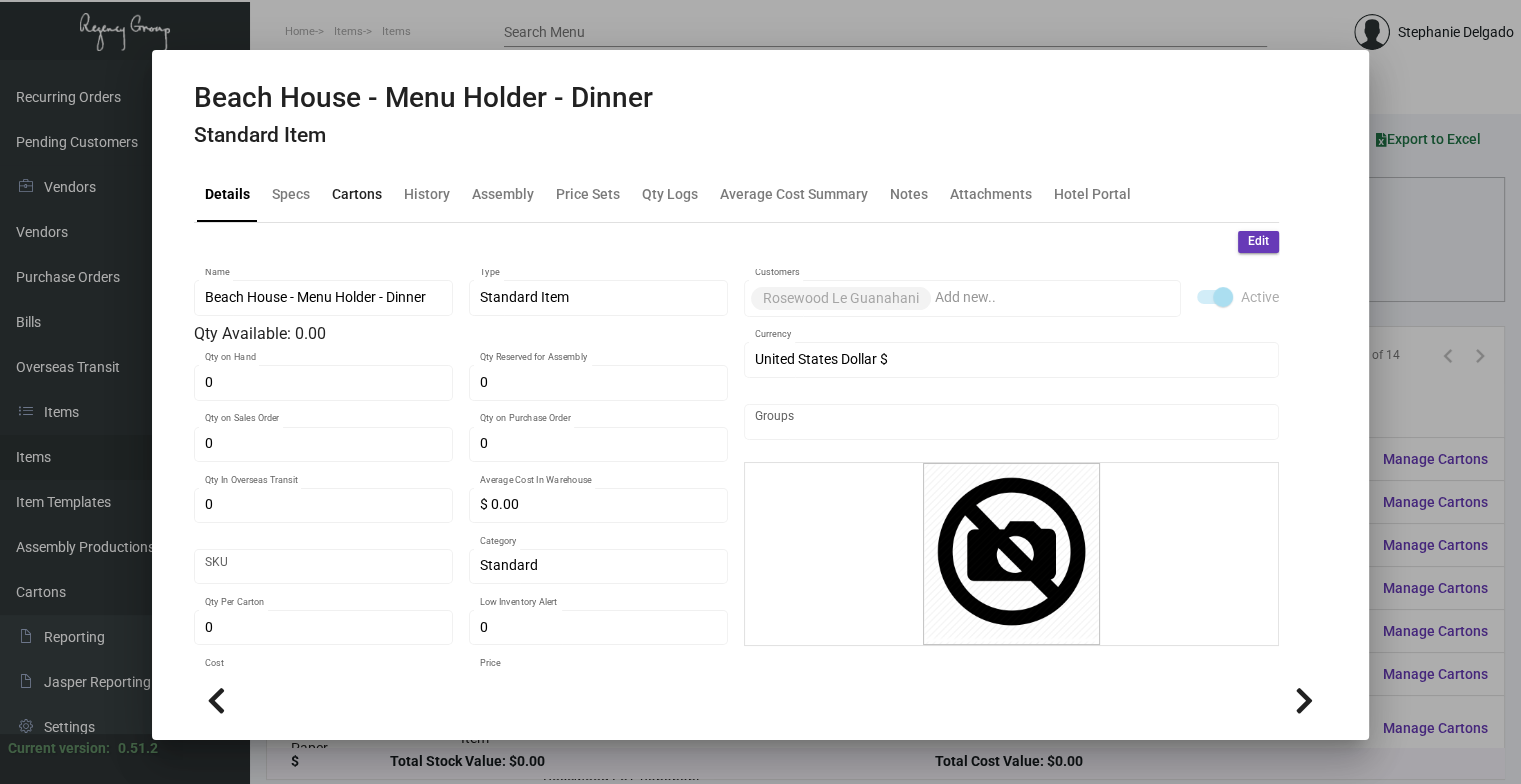 click on "Cartons" at bounding box center [357, 194] 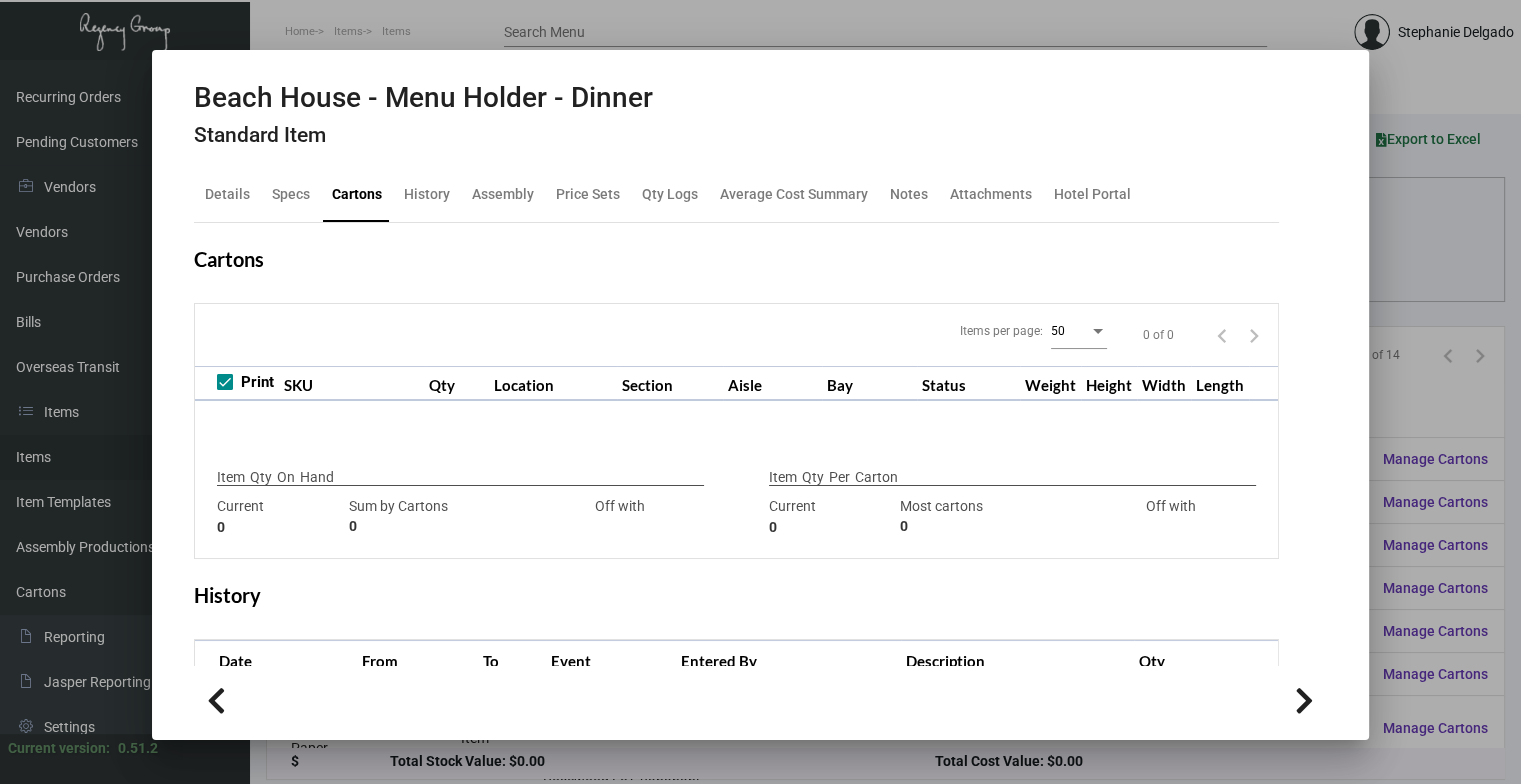 checkbox on "true" 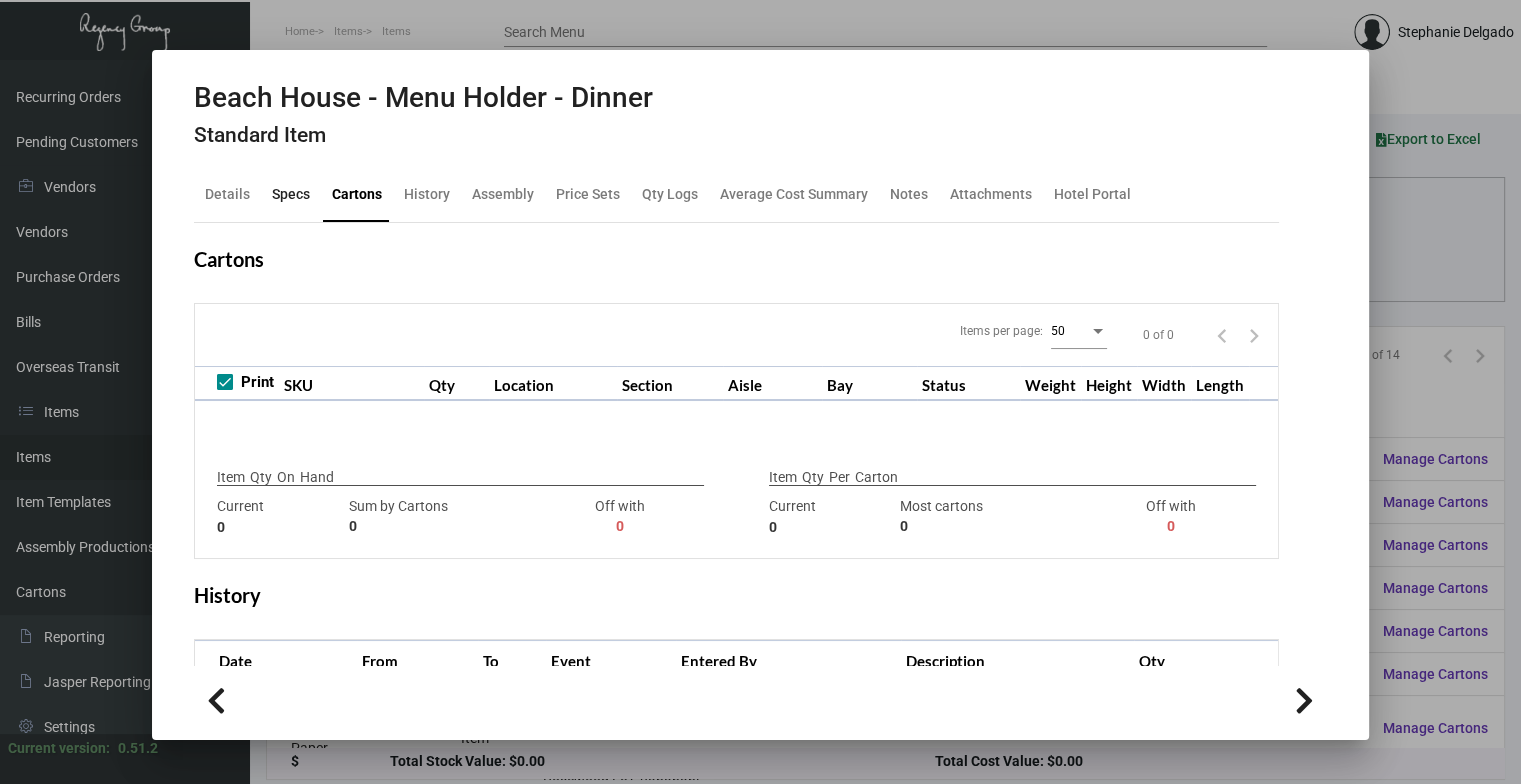 click on "Specs" at bounding box center (291, 195) 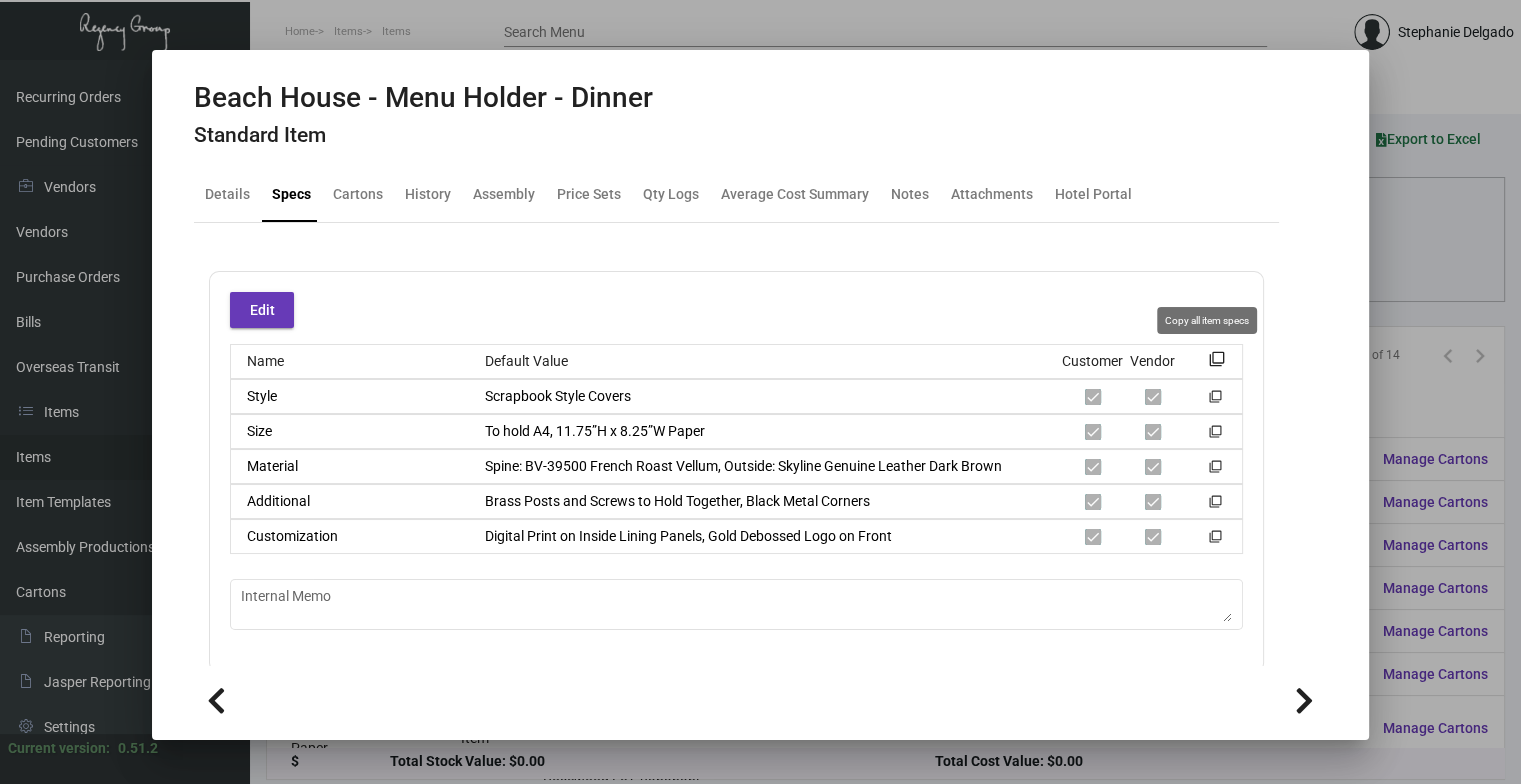 drag, startPoint x: 1205, startPoint y: 358, endPoint x: 0, endPoint y: 831, distance: 1294.5092 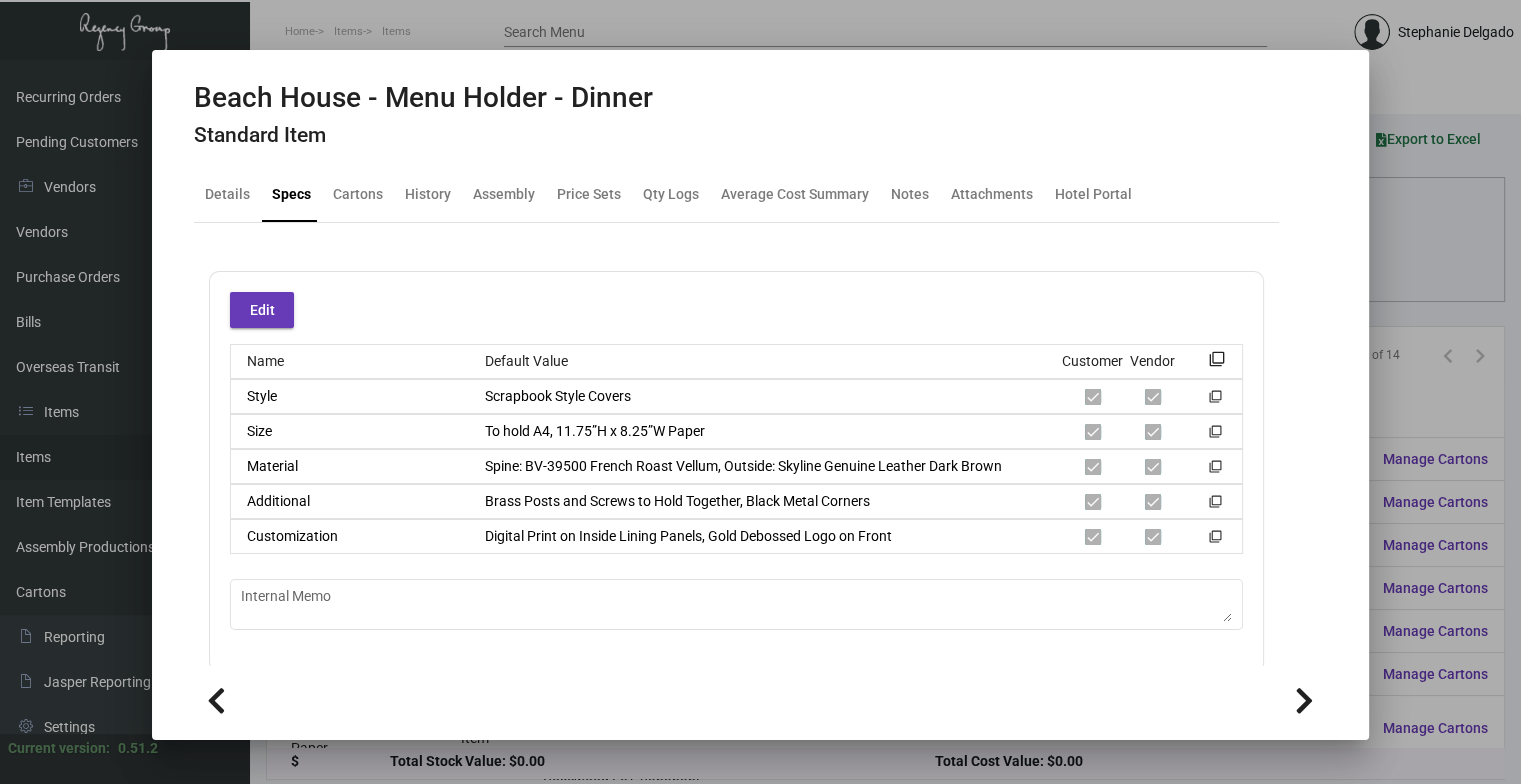 click on "Beach House - Menu Holder - Dinner Standard Item" at bounding box center (760, 118) 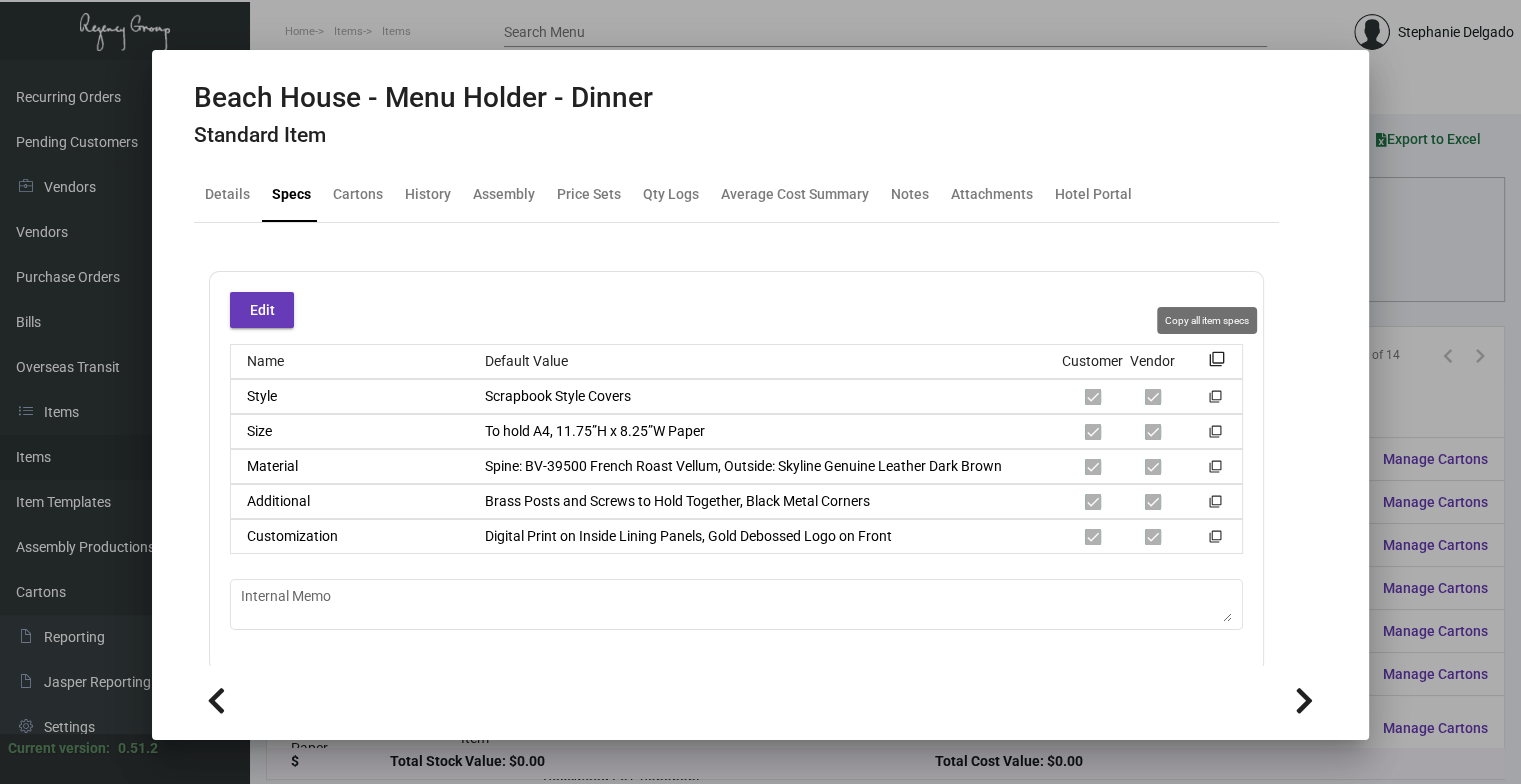 click on "filter_none" at bounding box center (1217, 365) 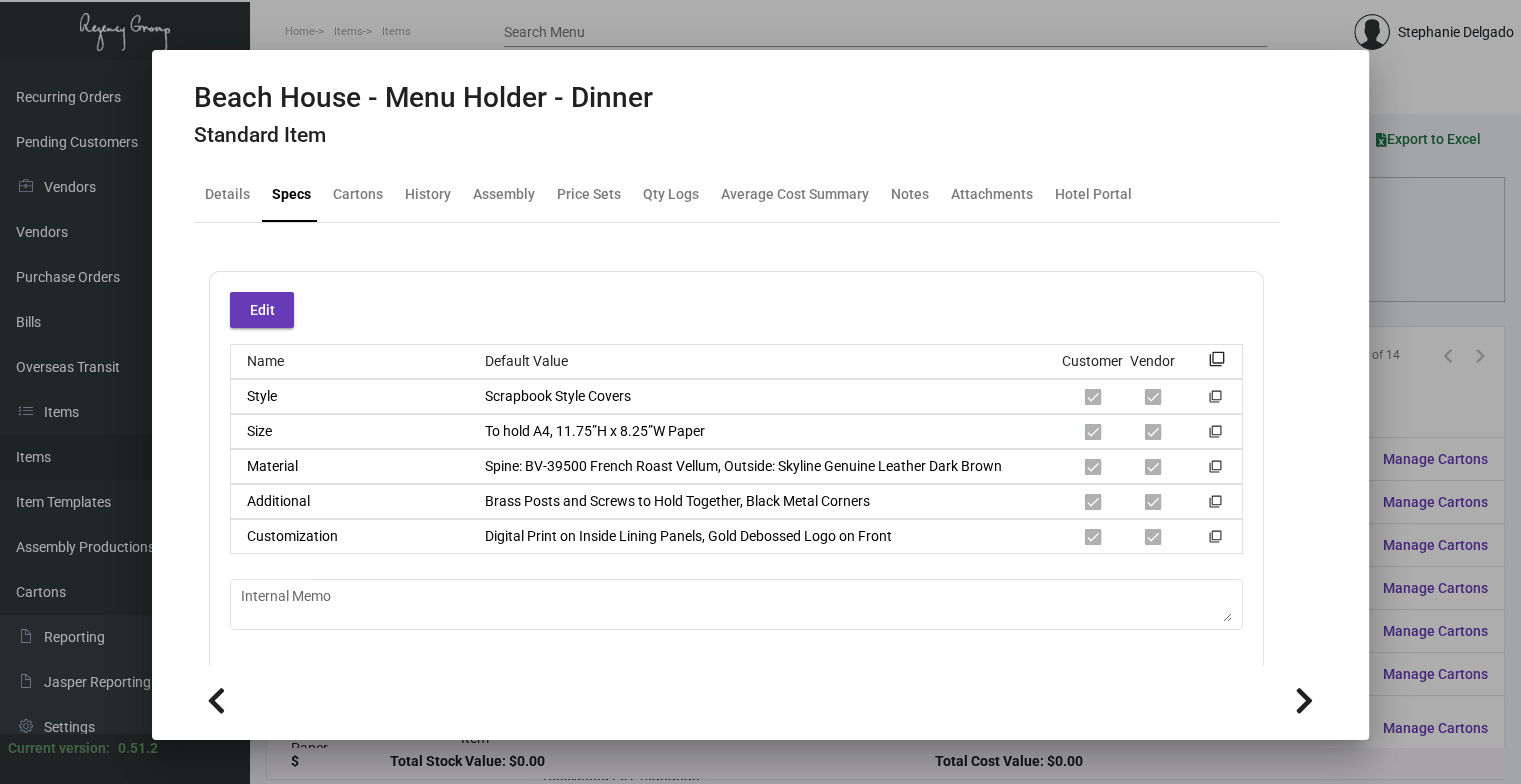 click at bounding box center (760, 392) 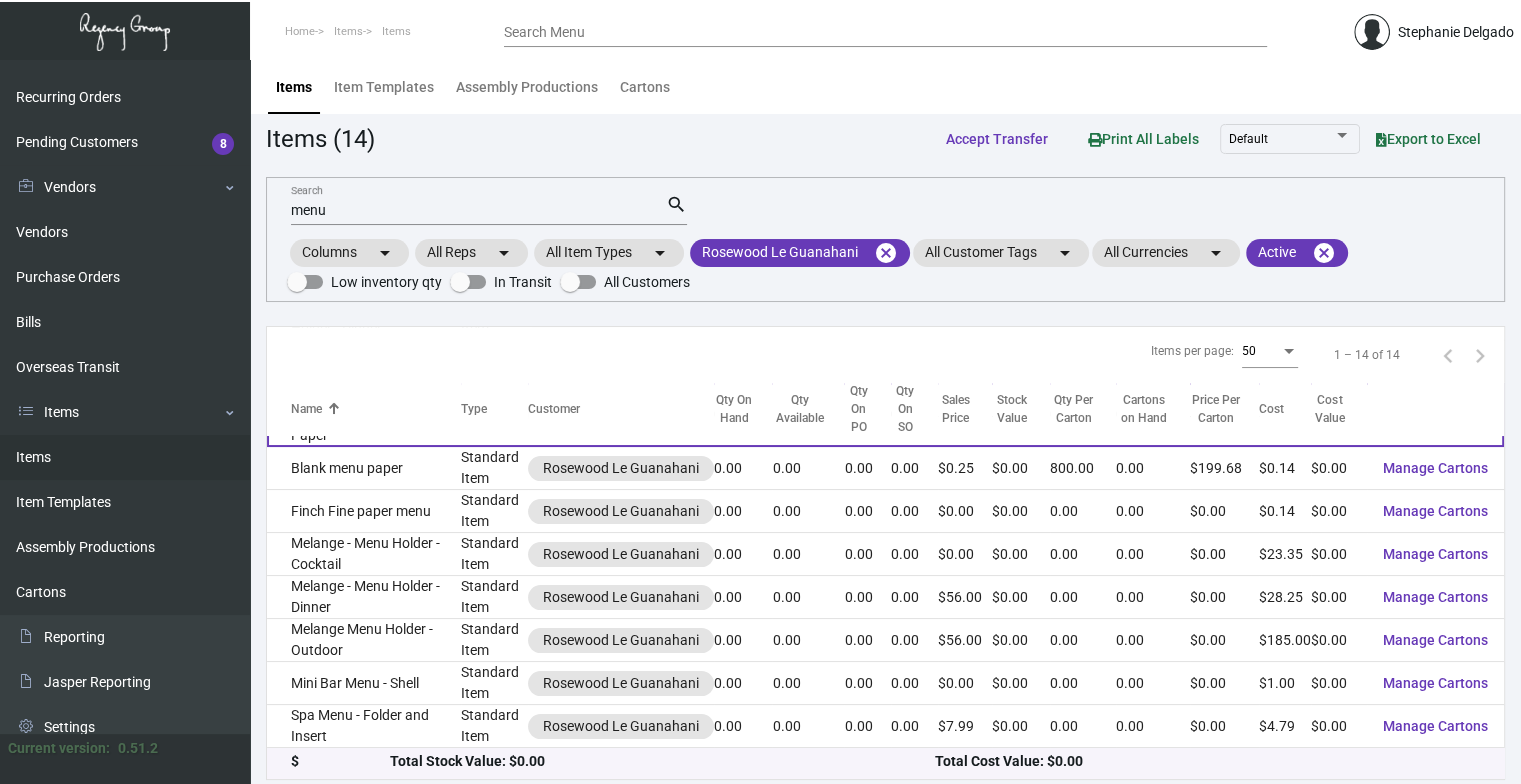 scroll, scrollTop: 351, scrollLeft: 0, axis: vertical 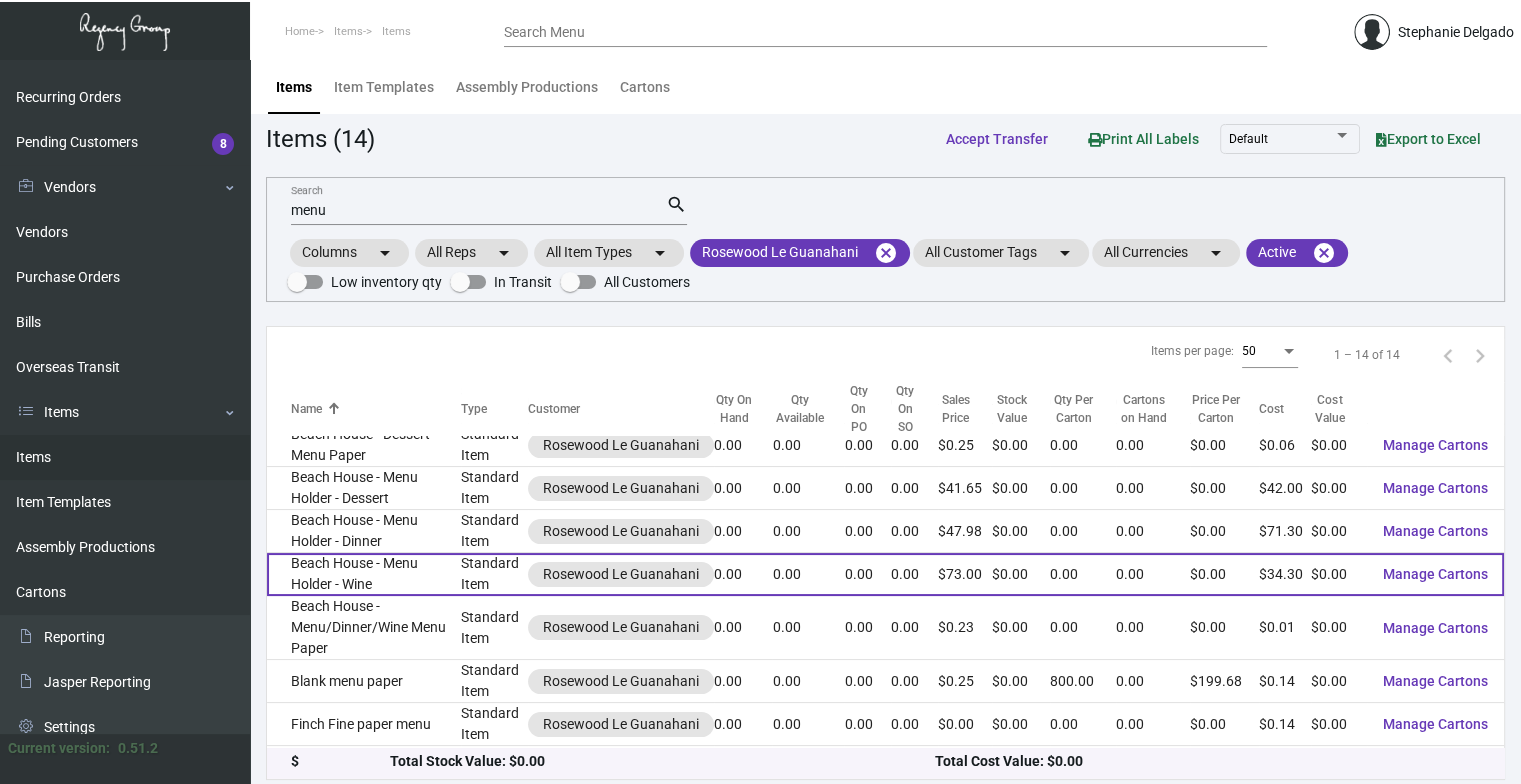 click on "Standard Item" 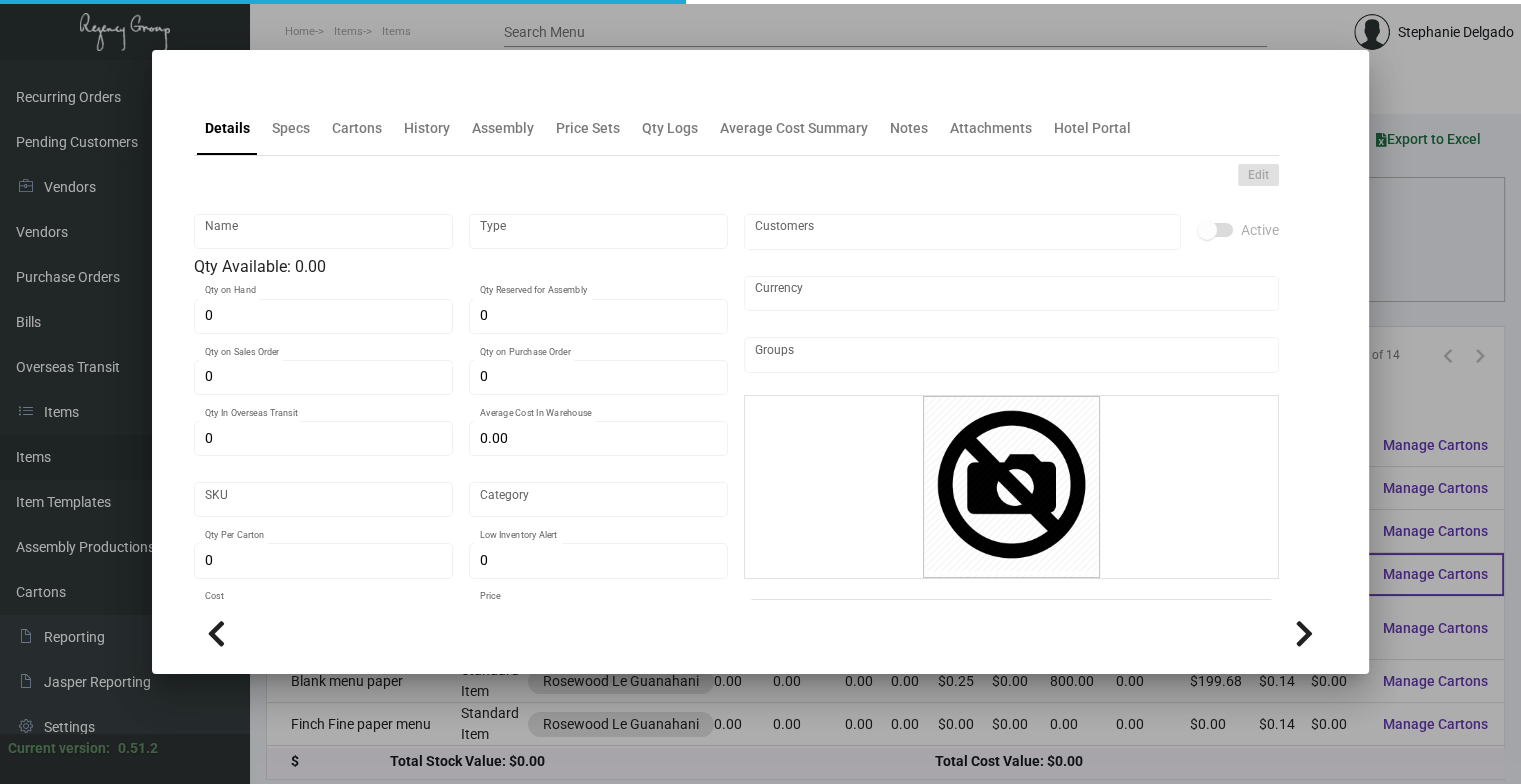type on "Beach House - Menu Holder - Wine" 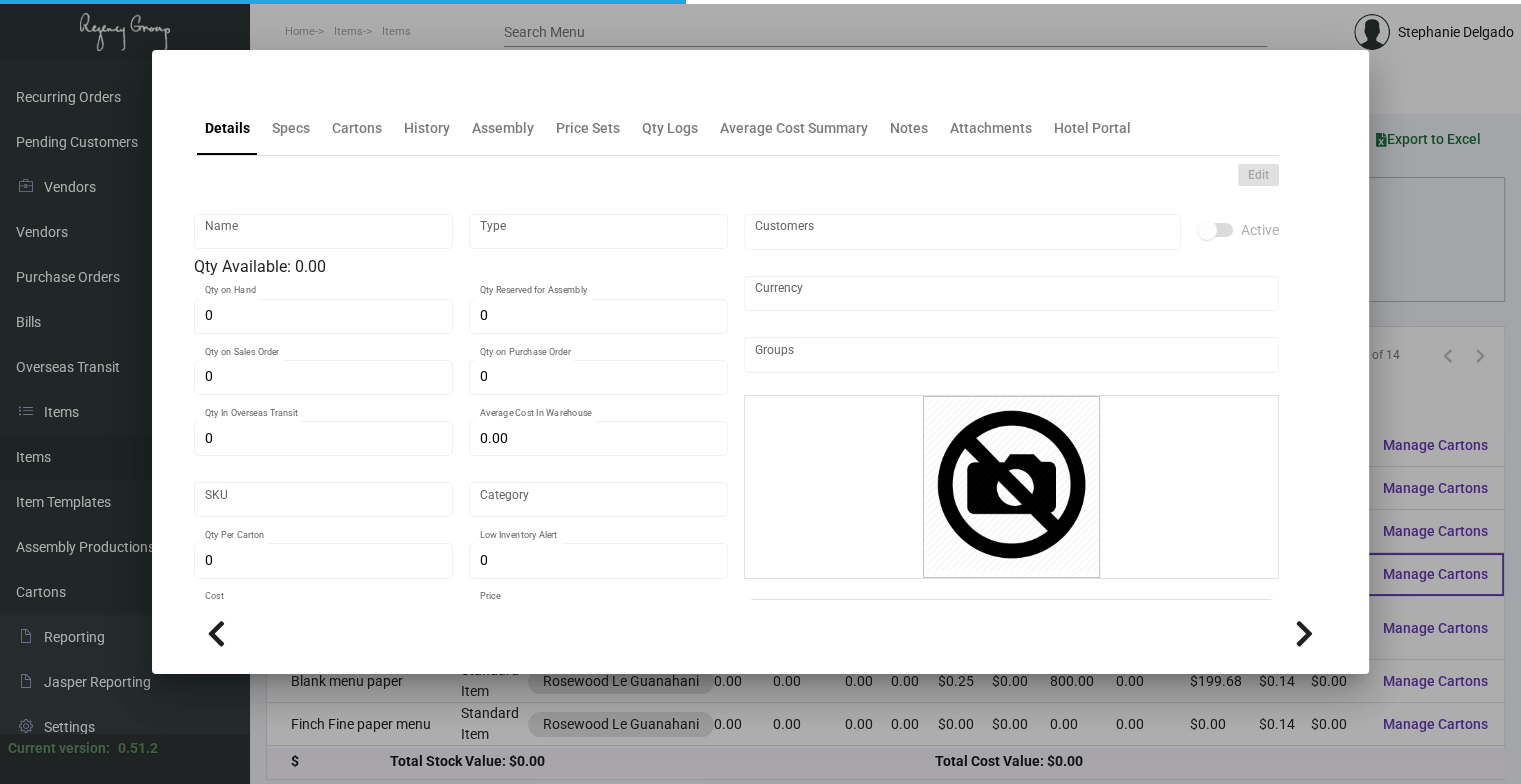 type on "Standard Item" 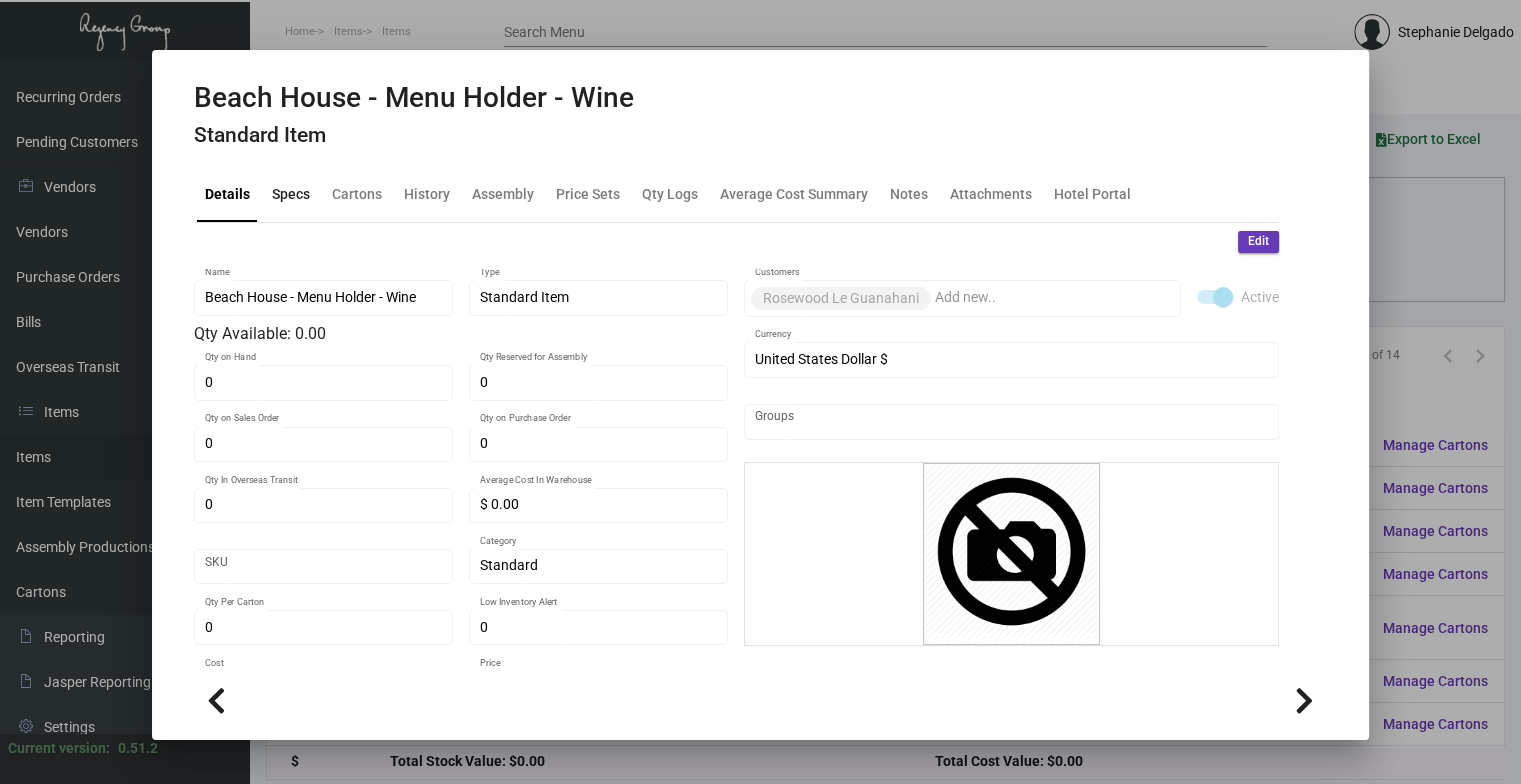 click on "Specs" at bounding box center [291, 195] 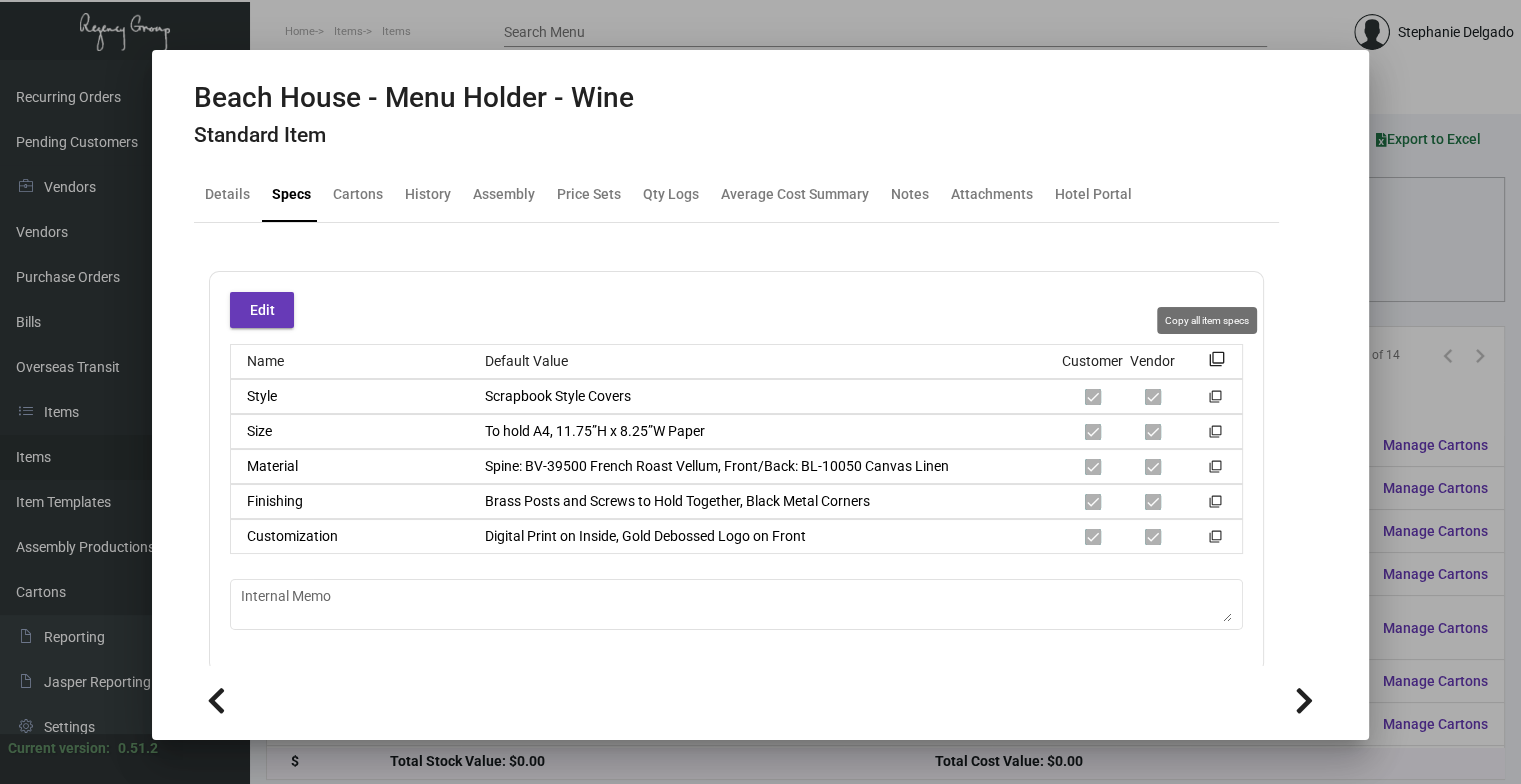 click on "filter_none" at bounding box center (1217, 365) 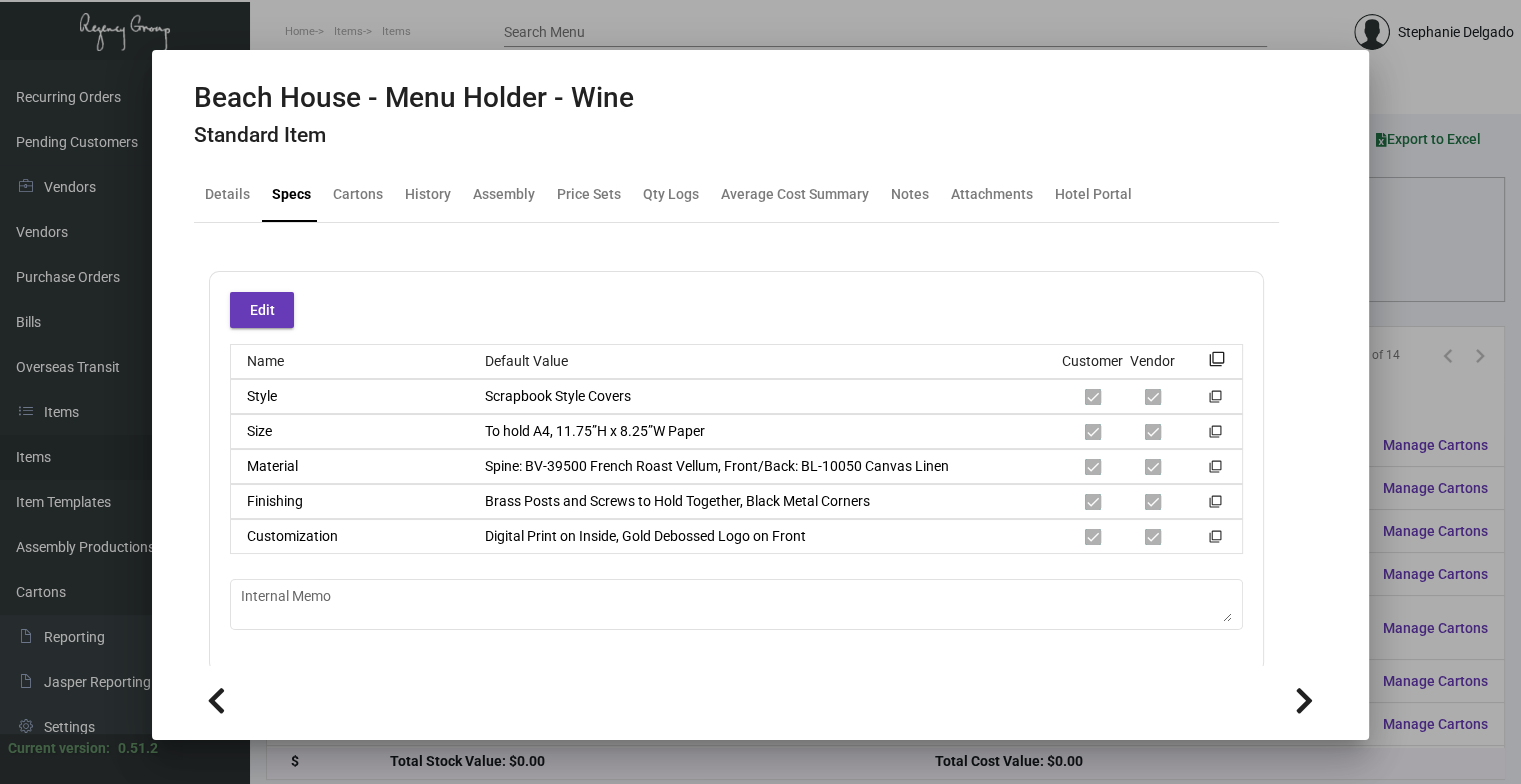 click on "Finishing Brass Posts and Screws to Hold Together, Black Metal Corners     filter_none" at bounding box center (736, 501) 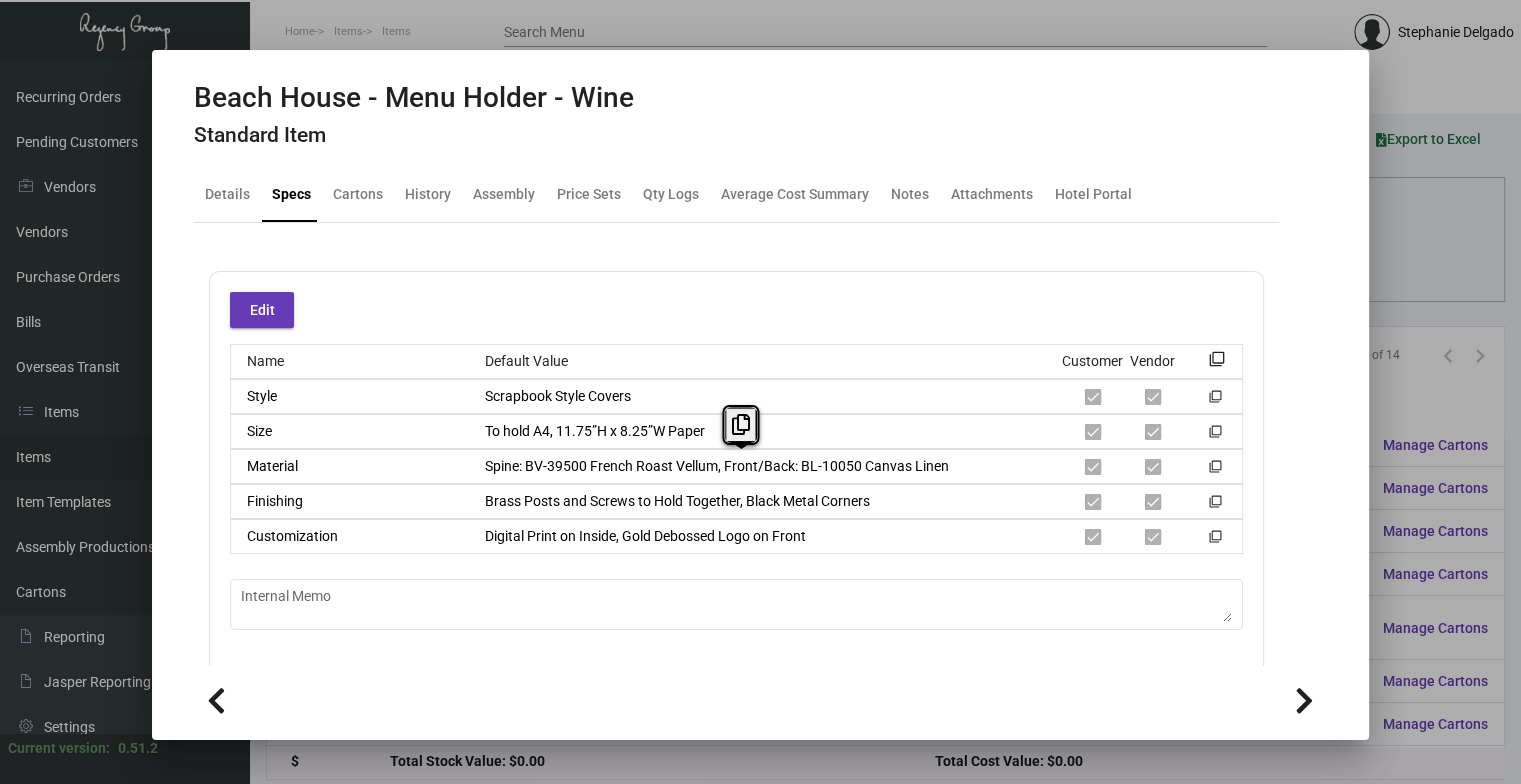 click on "Material Spine: BV-39500 French Roast Vellum, Front/Back: BL-10050 Canvas Linen     filter_none" at bounding box center (736, 466) 